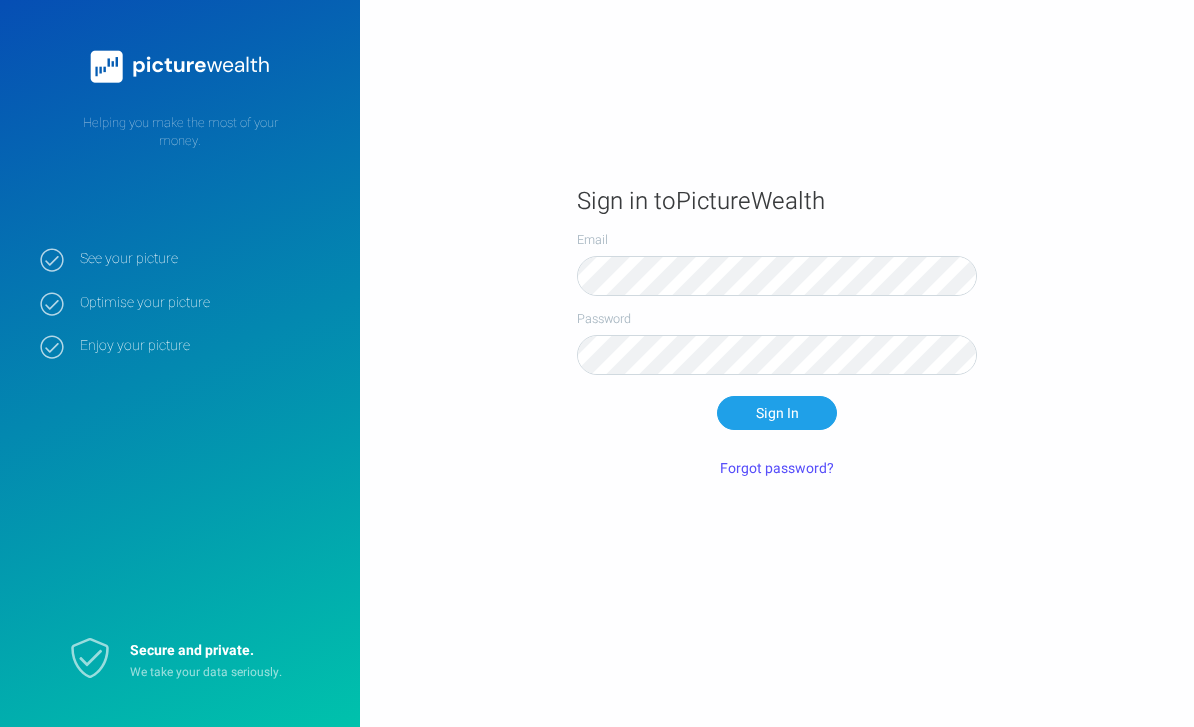 scroll, scrollTop: 64, scrollLeft: 0, axis: vertical 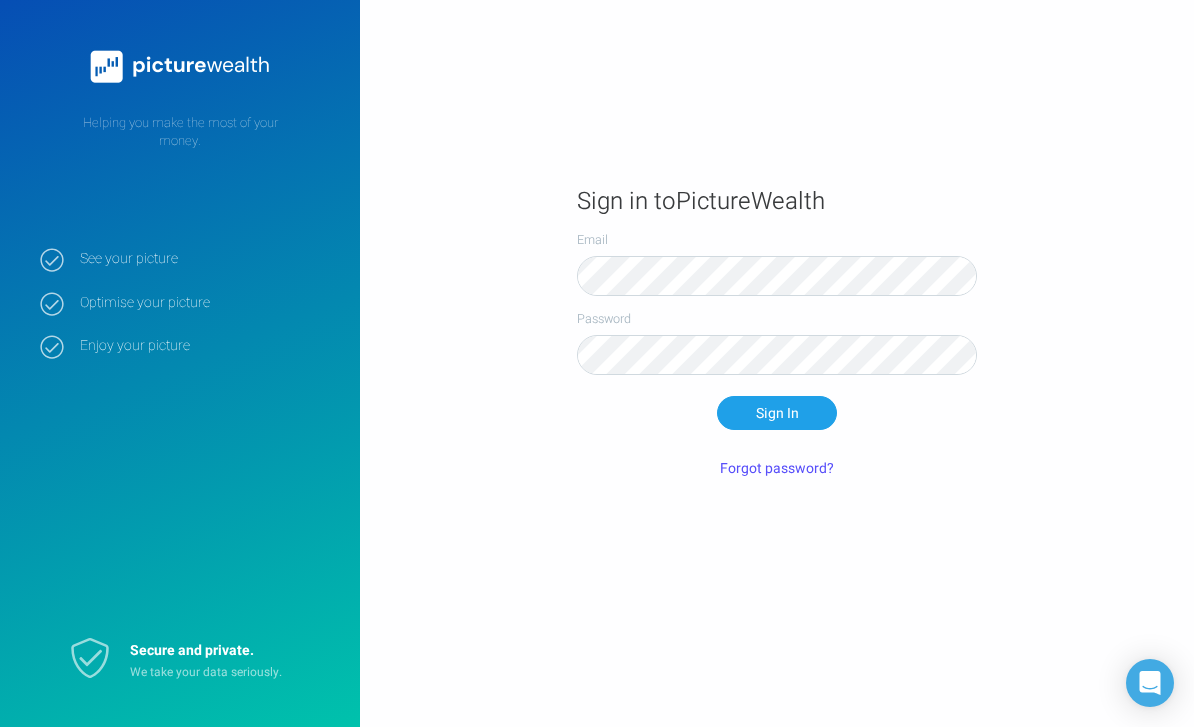click on "Sign In" at bounding box center [777, 413] 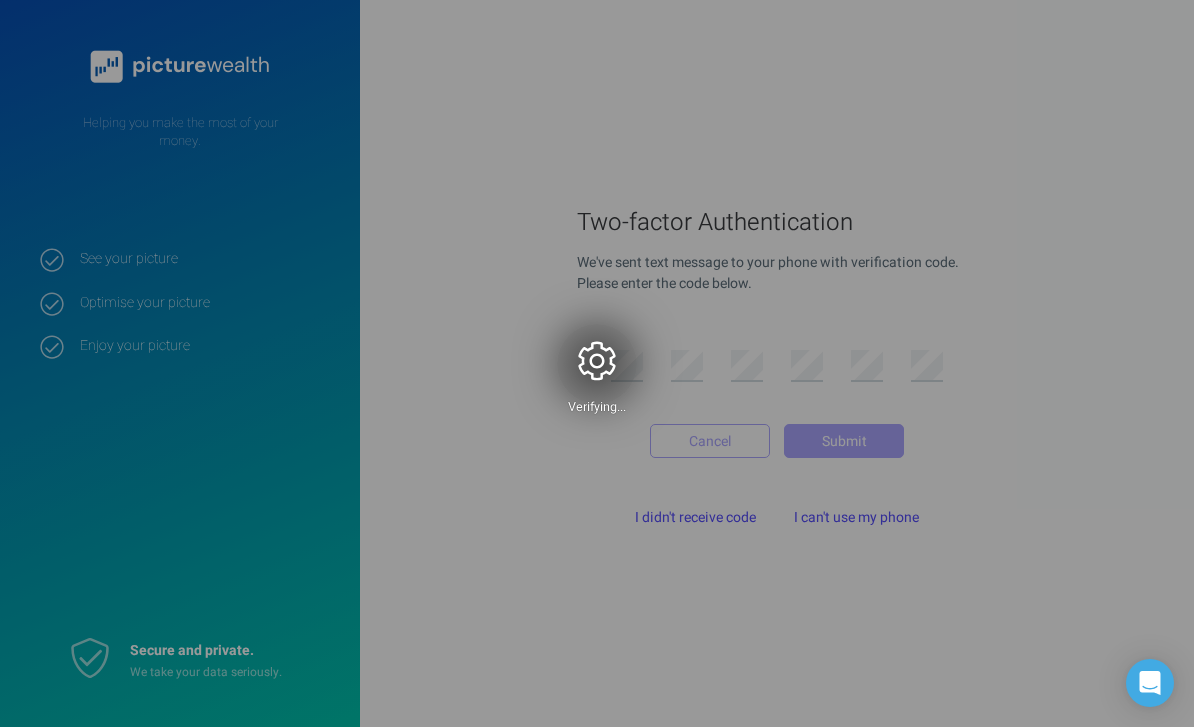 scroll, scrollTop: 0, scrollLeft: 0, axis: both 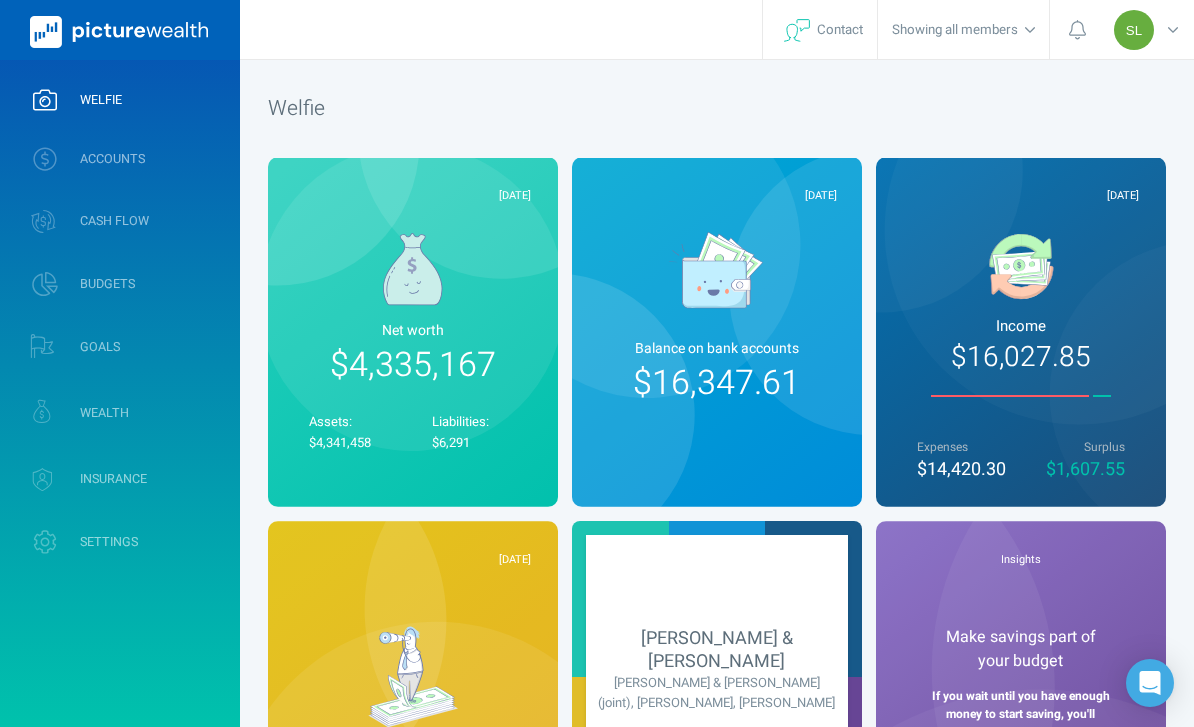click on "ACCOUNTS" at bounding box center [120, 159] 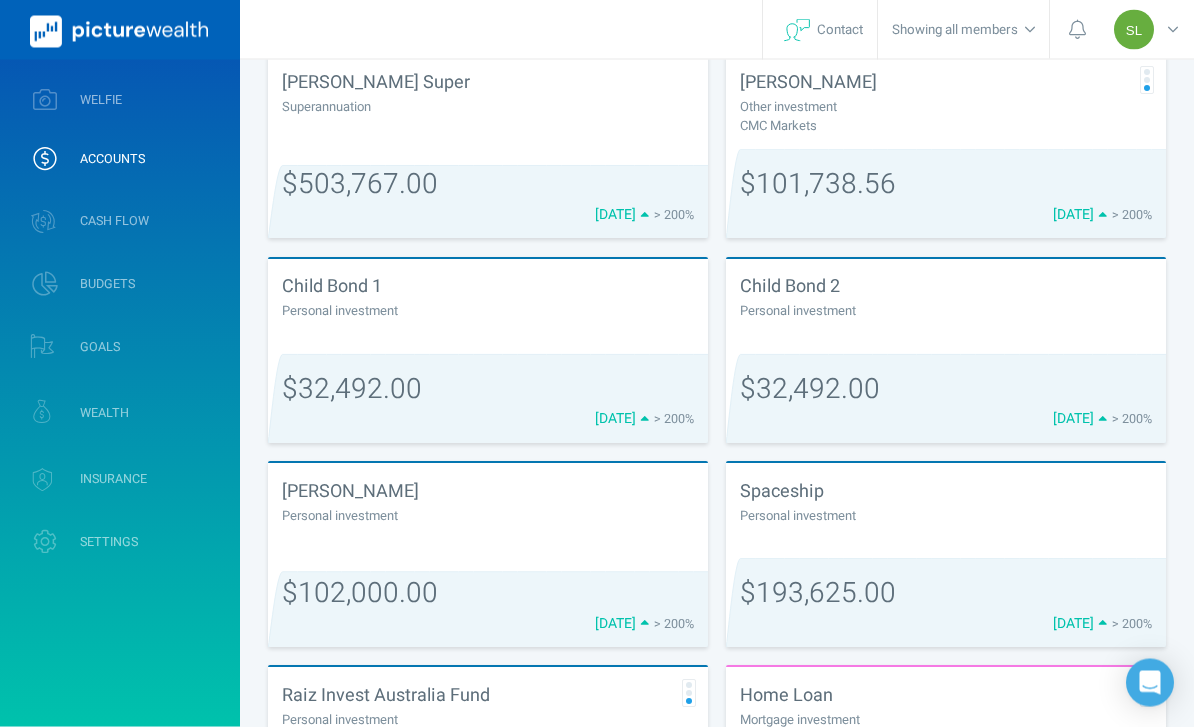 scroll, scrollTop: 494, scrollLeft: 0, axis: vertical 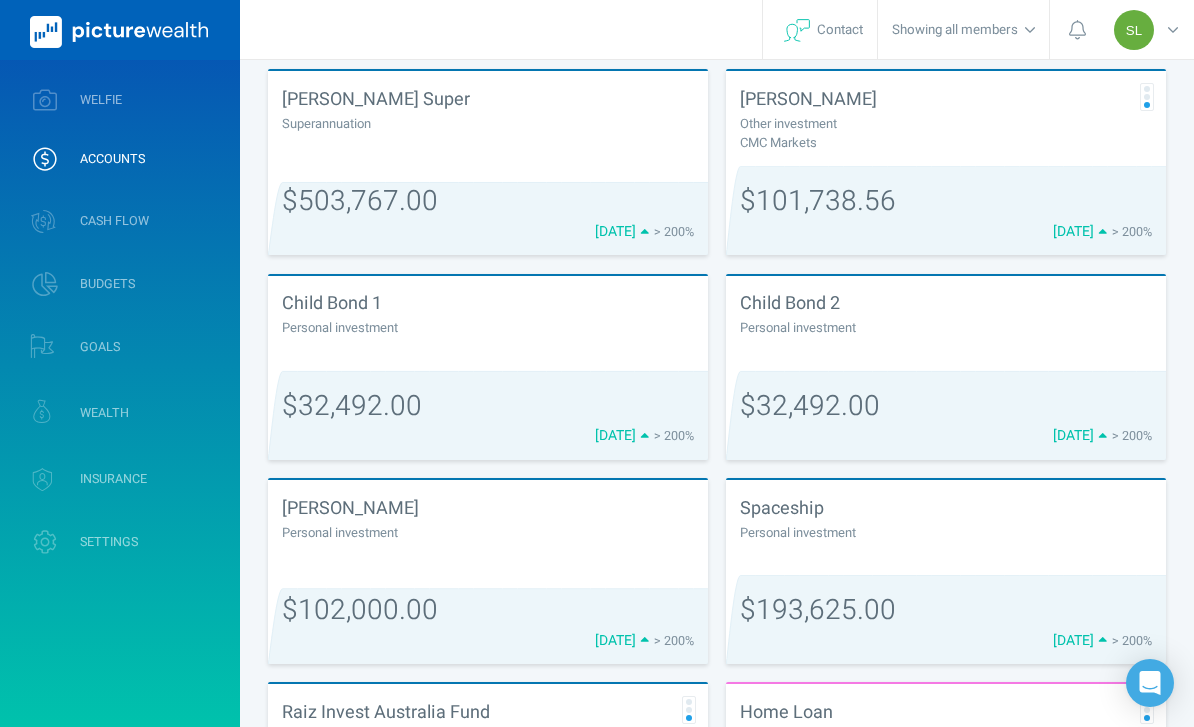 click at bounding box center [488, 142] 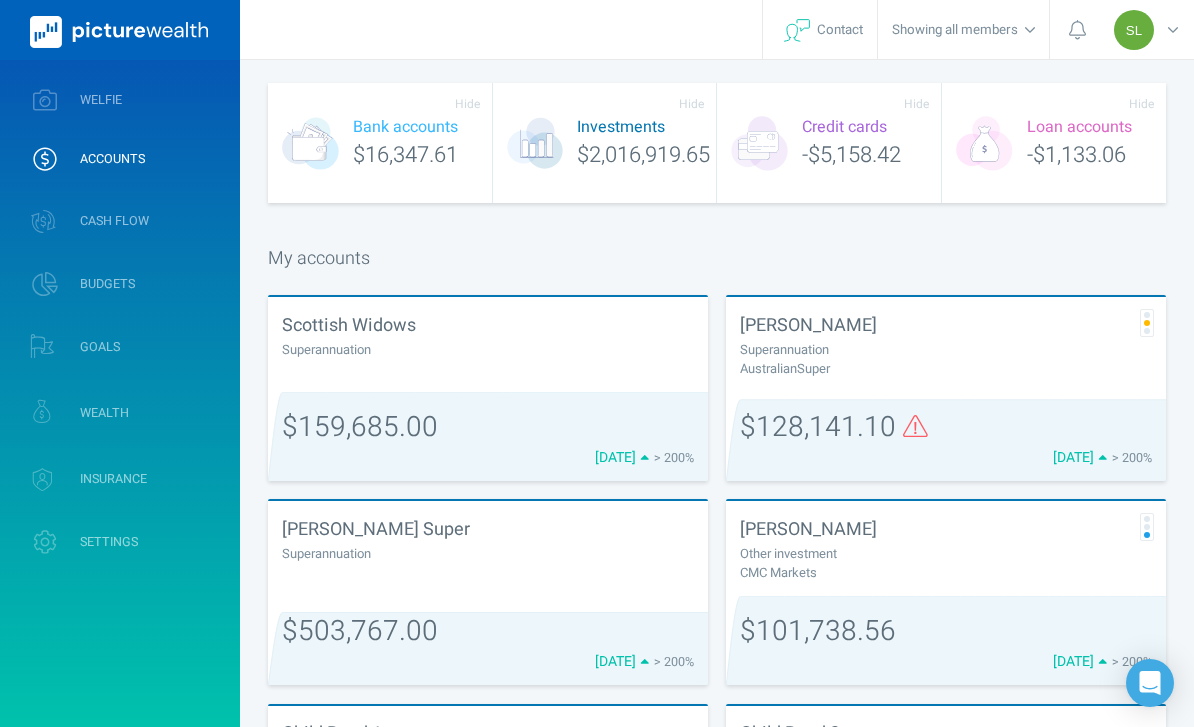 select on "L3M" 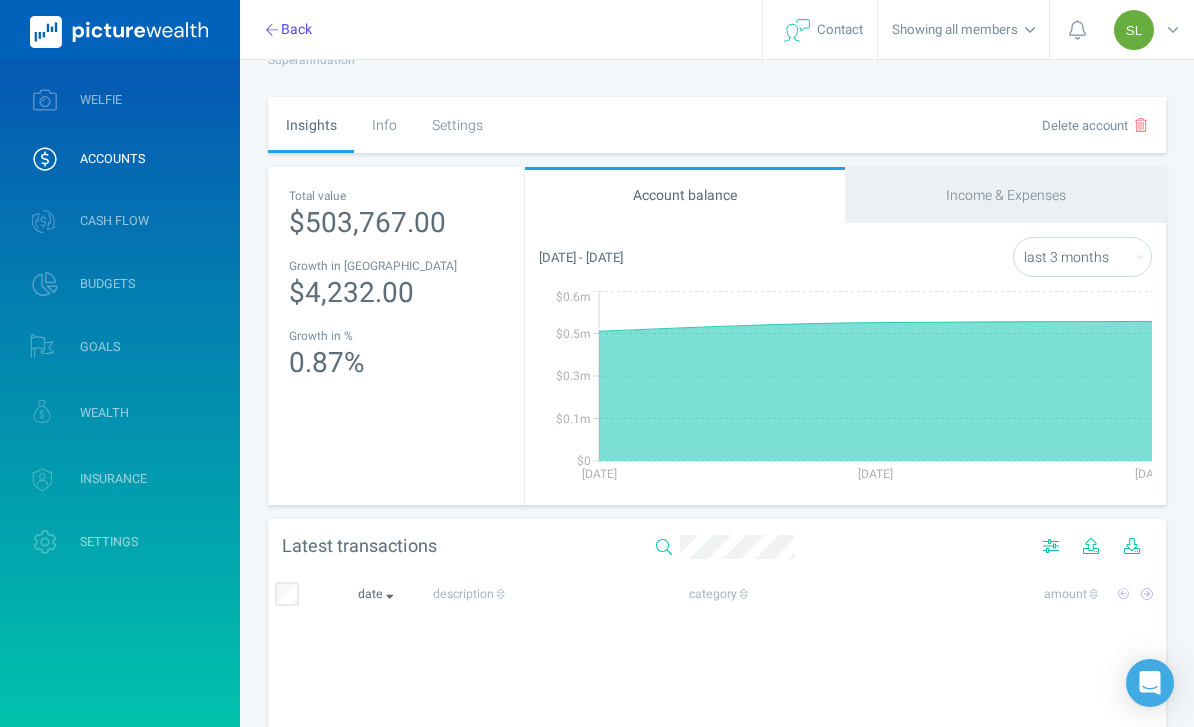 click on "Settings" at bounding box center [457, 125] 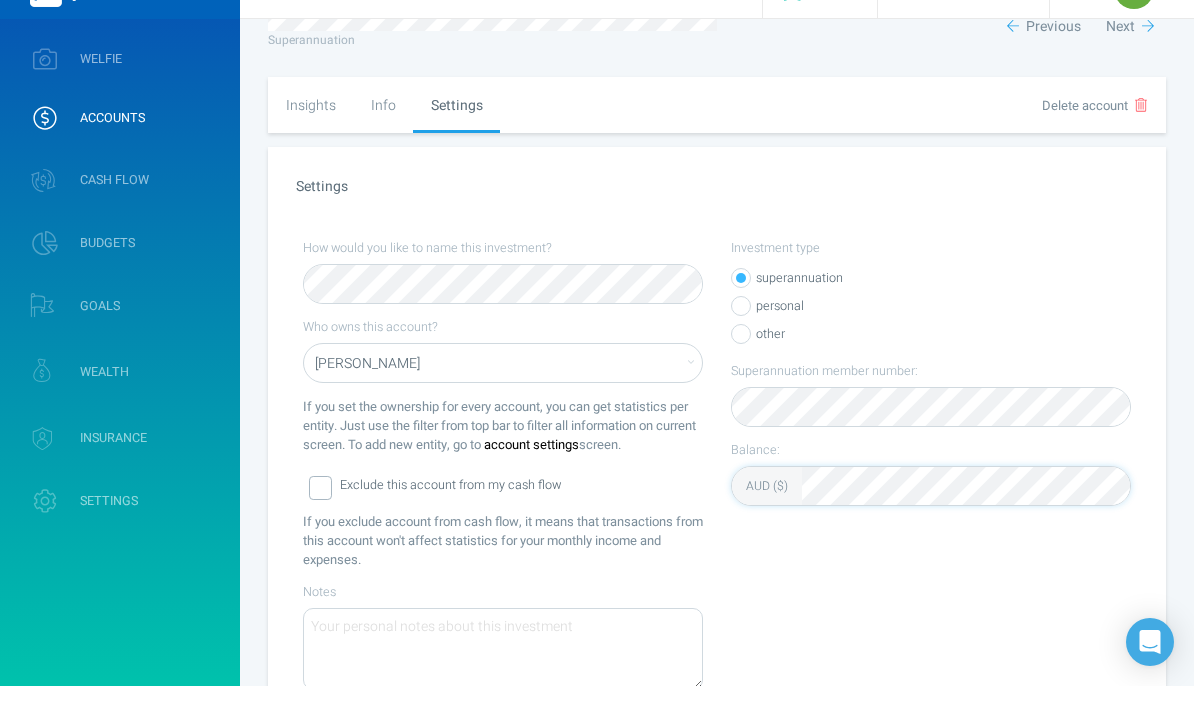 scroll, scrollTop: 180, scrollLeft: 0, axis: vertical 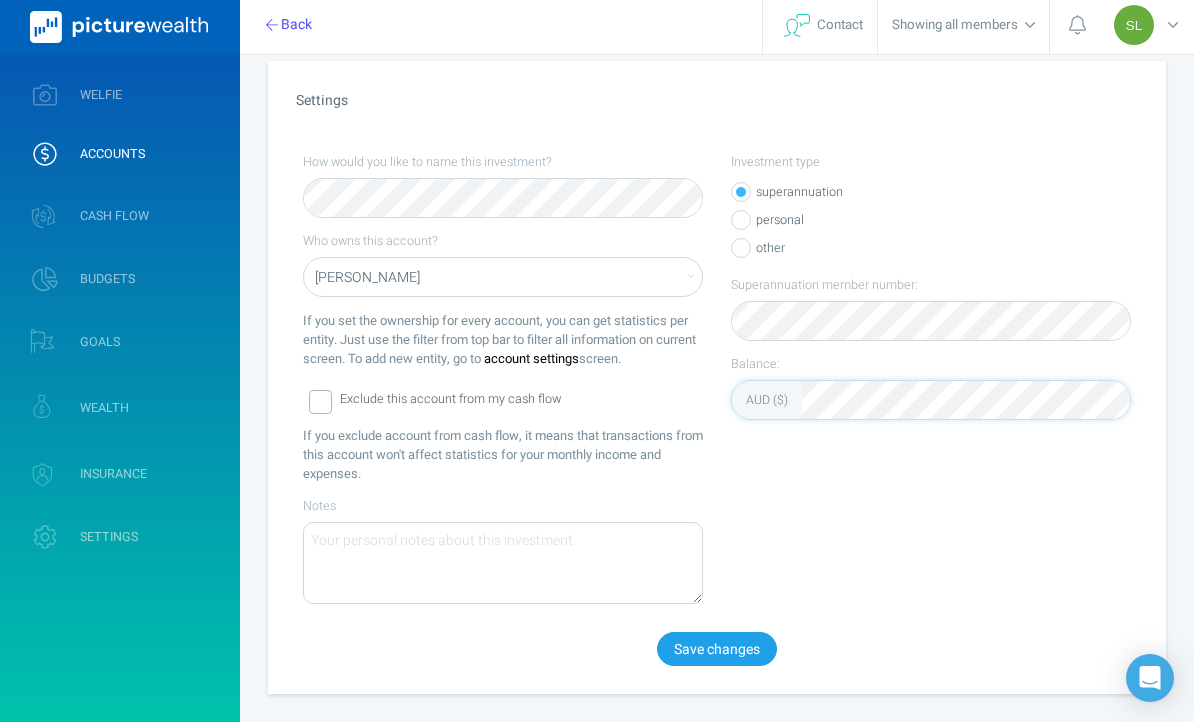 click on "Save changes" at bounding box center [717, 654] 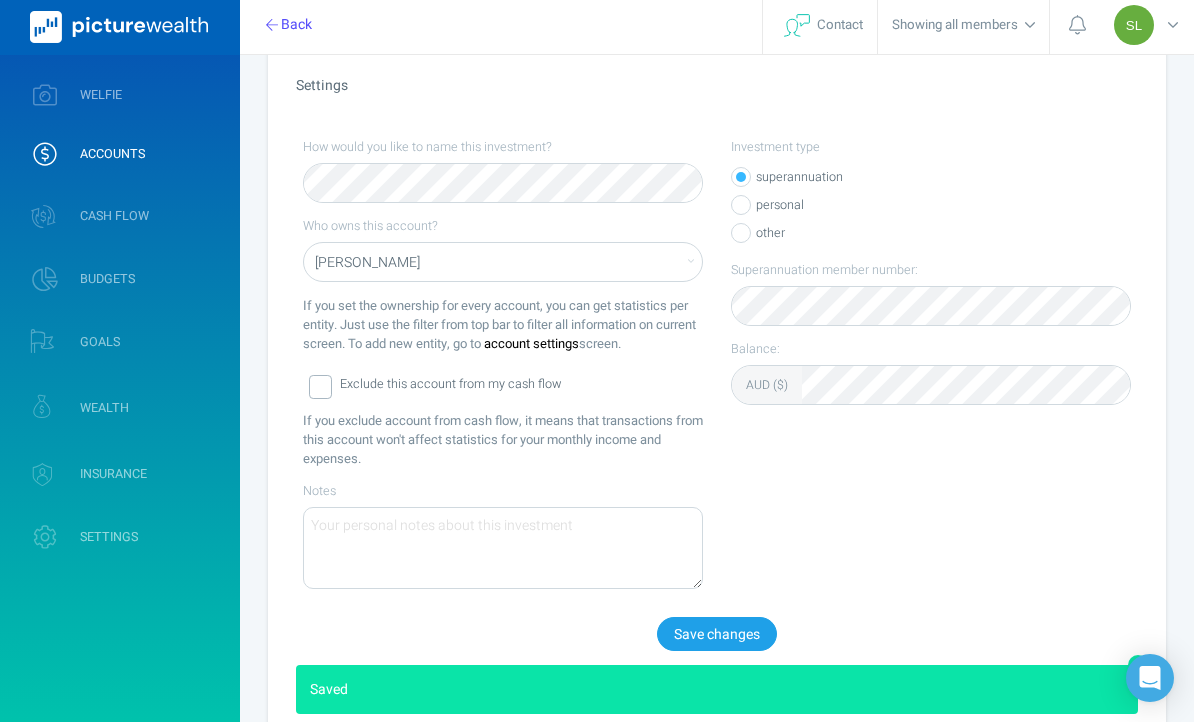 scroll, scrollTop: 185, scrollLeft: 0, axis: vertical 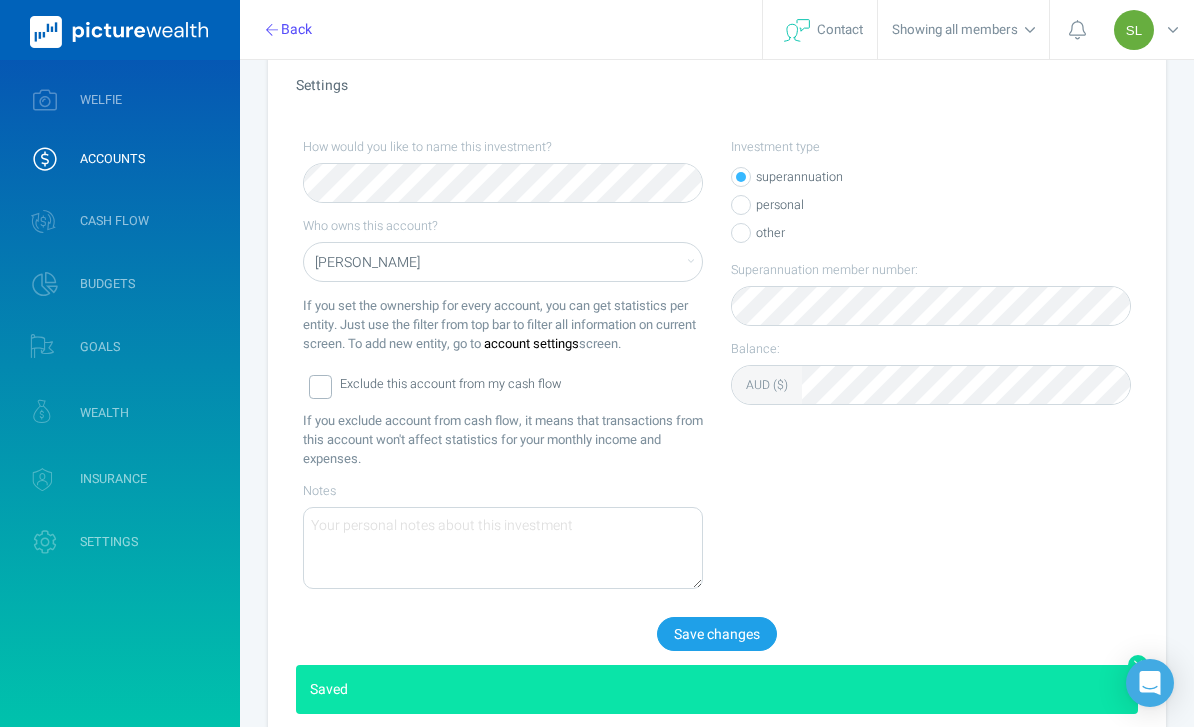 click on "WELFIE" at bounding box center [120, 100] 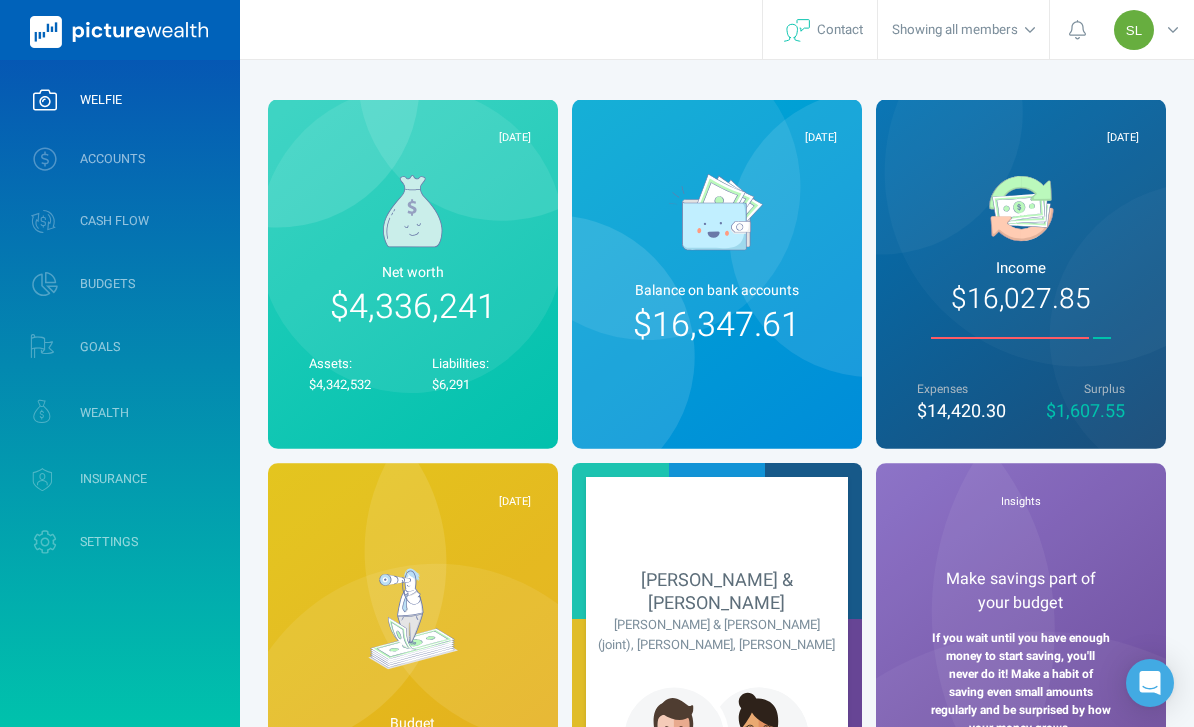 scroll, scrollTop: 64, scrollLeft: 0, axis: vertical 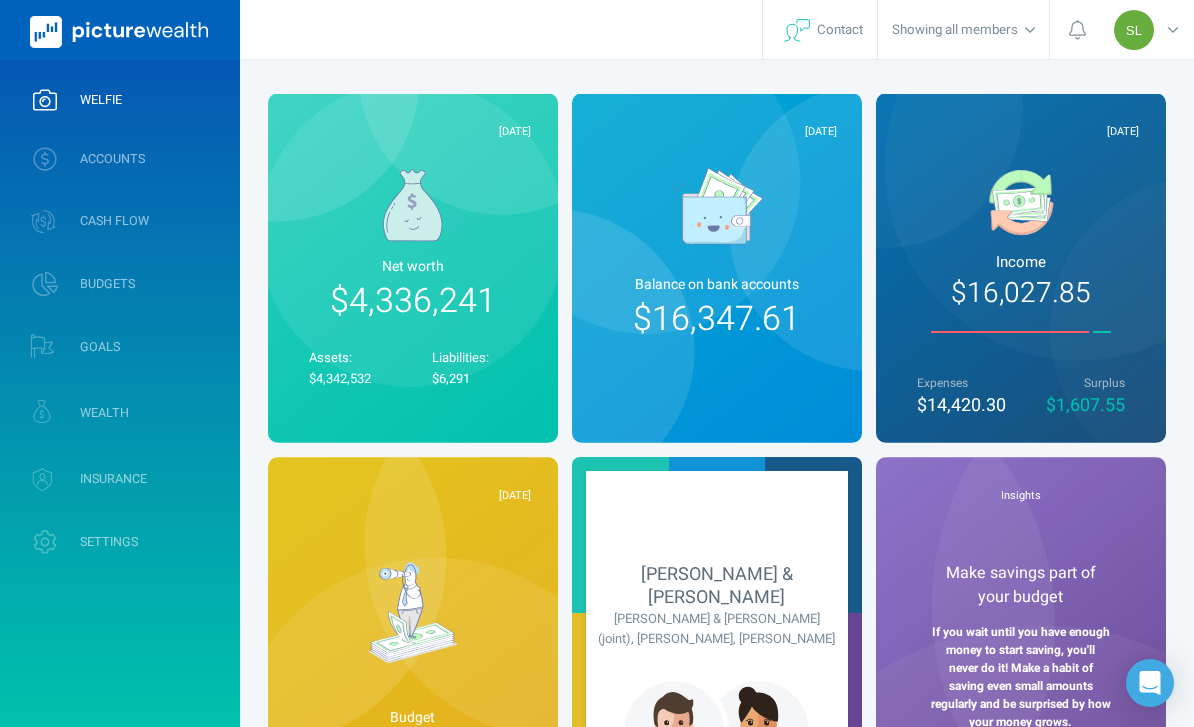 click on "ACCOUNTS" at bounding box center [120, 159] 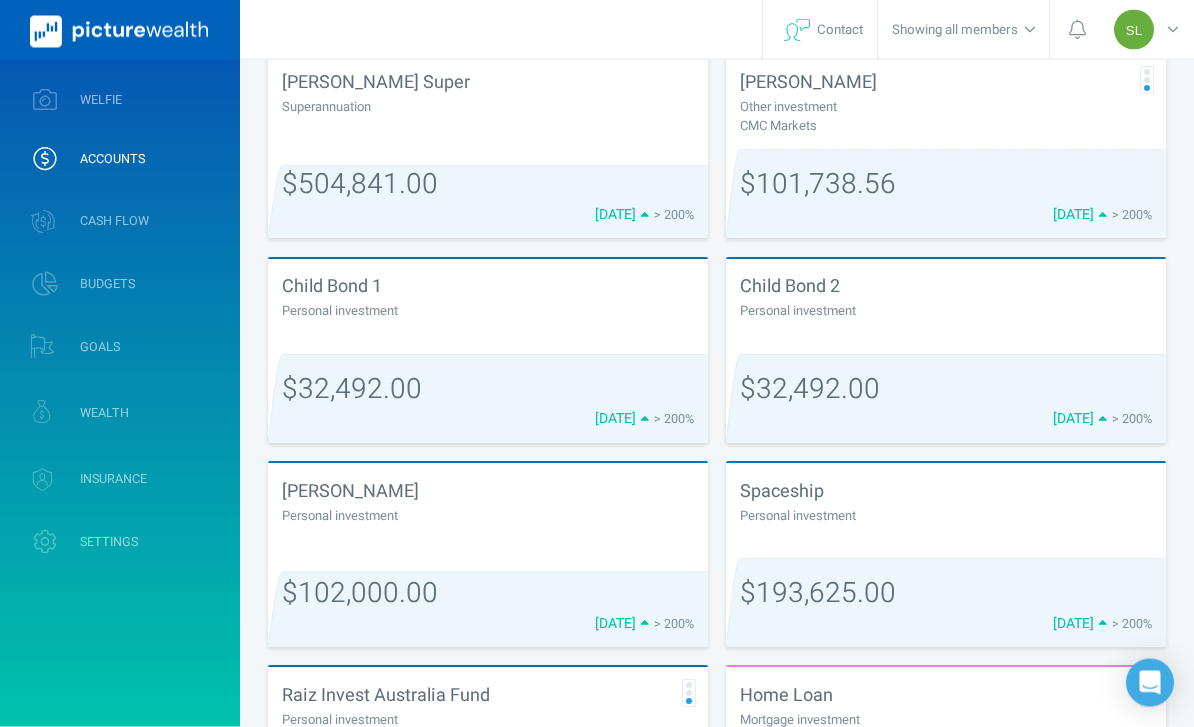 scroll, scrollTop: 511, scrollLeft: 0, axis: vertical 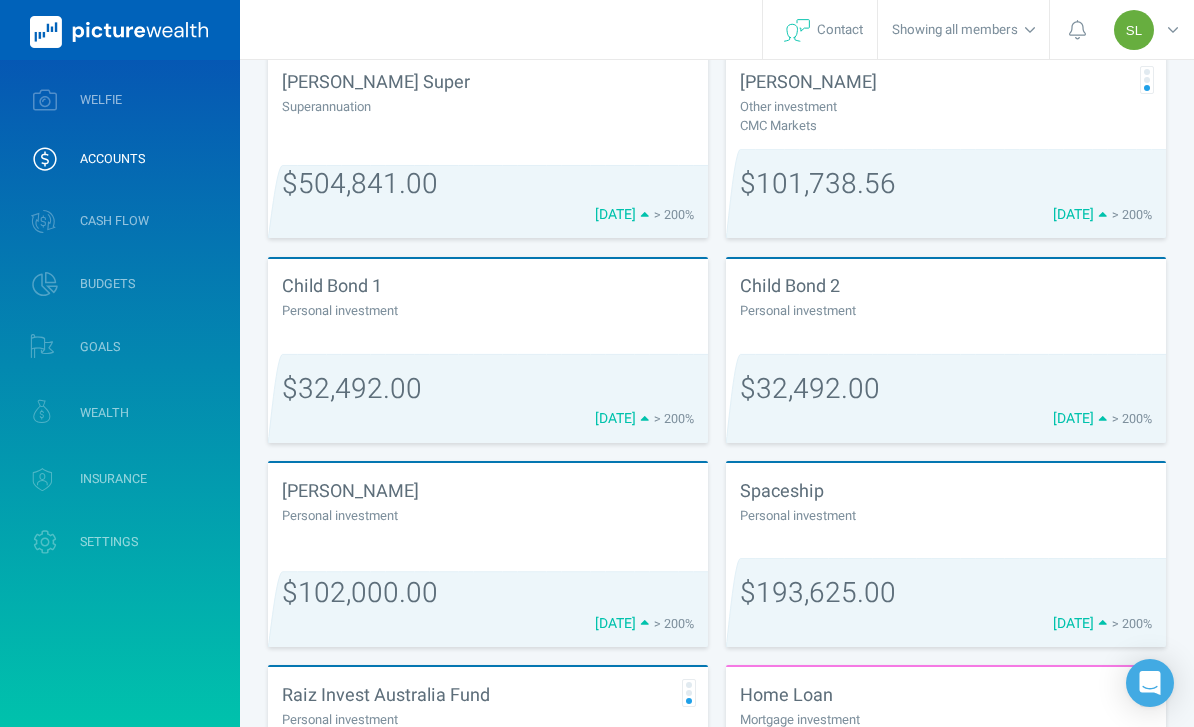 click on "Personal investment" at bounding box center [488, 310] 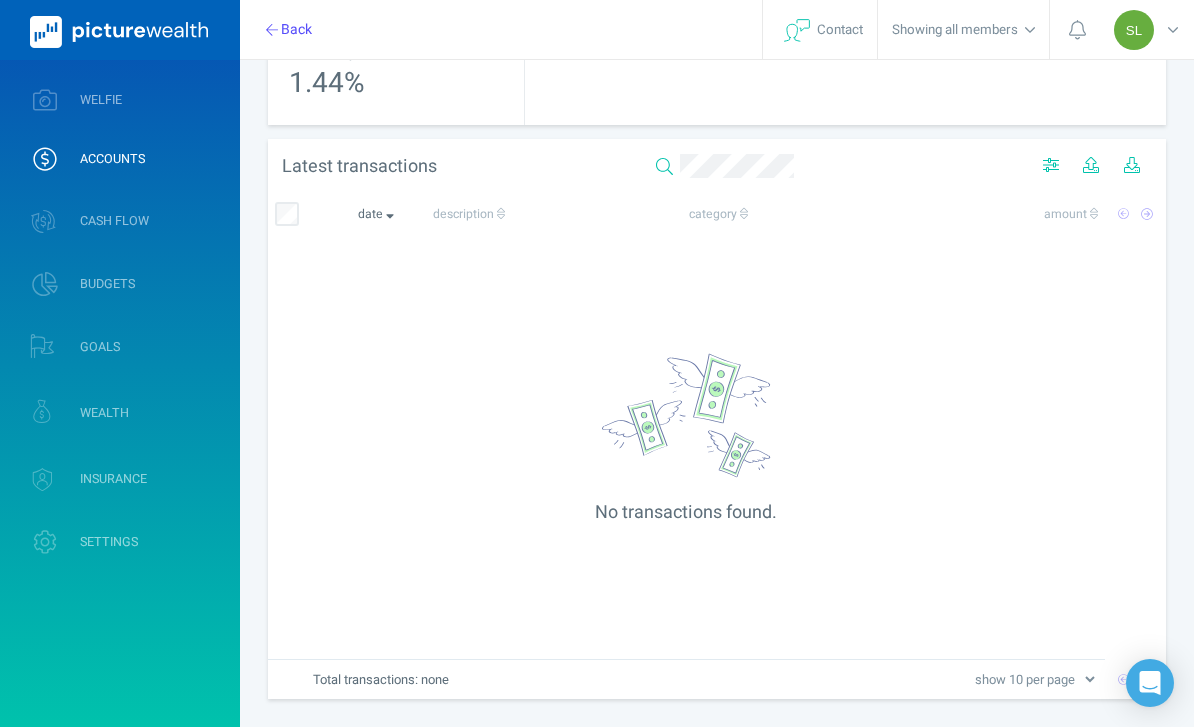 scroll, scrollTop: 0, scrollLeft: 0, axis: both 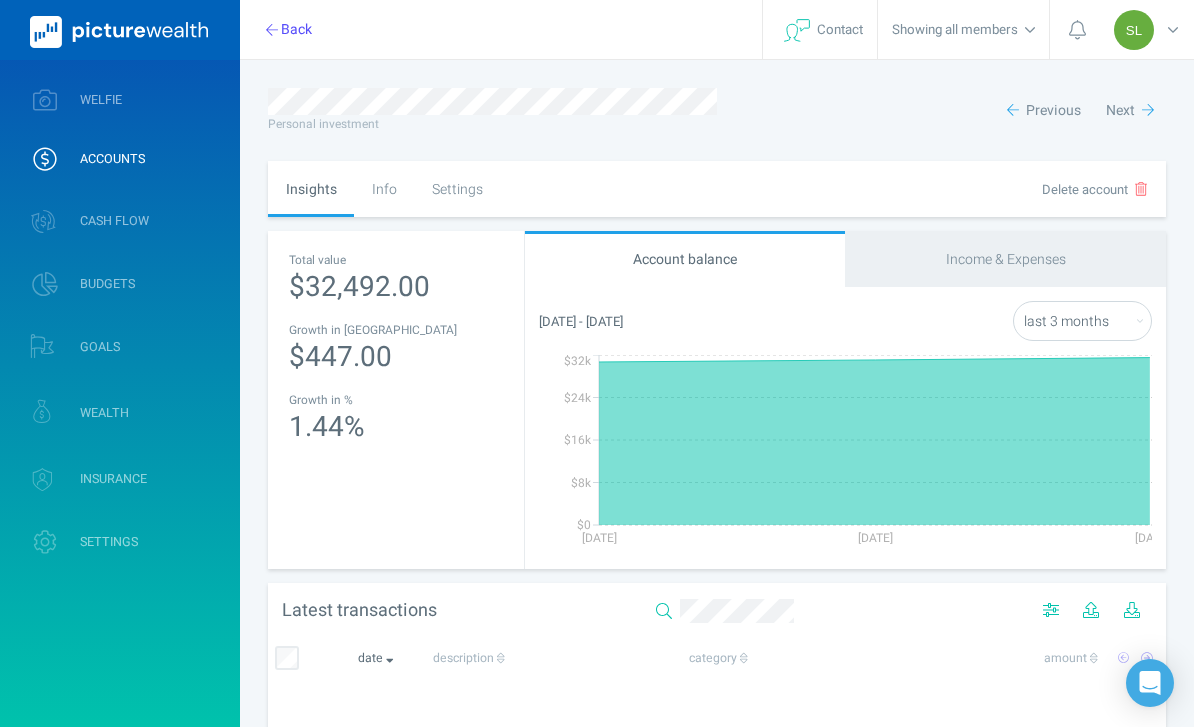 click on "Settings" at bounding box center (457, 189) 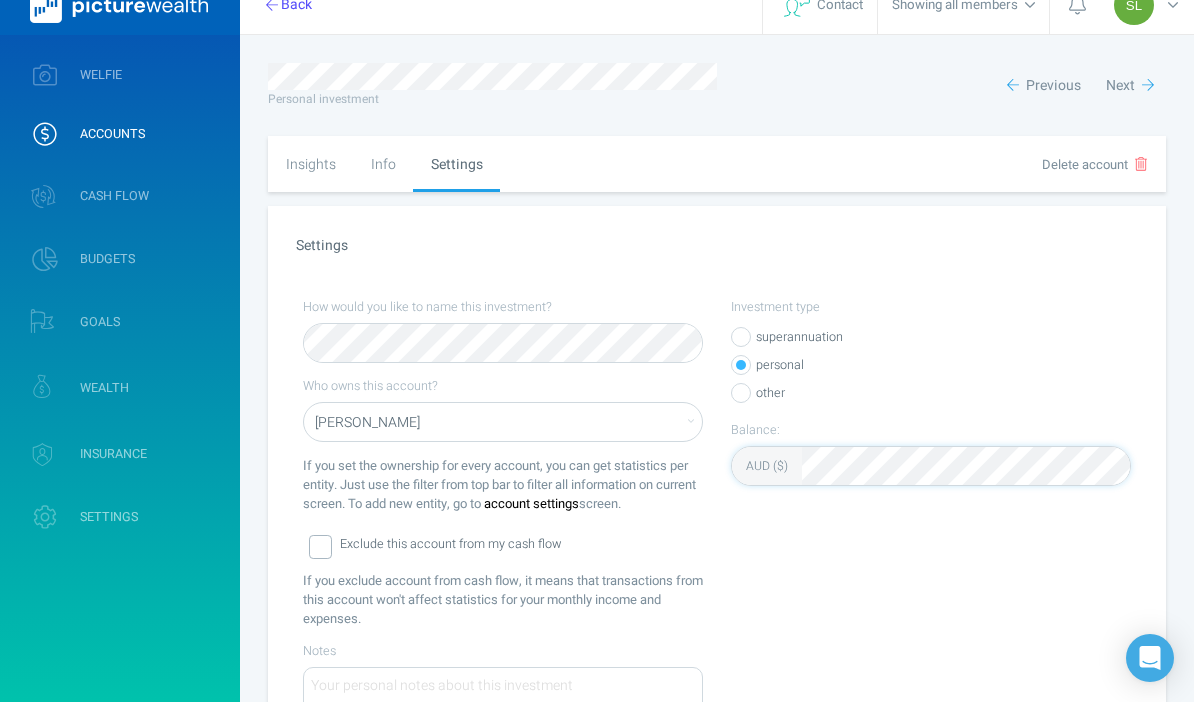 scroll, scrollTop: 180, scrollLeft: 0, axis: vertical 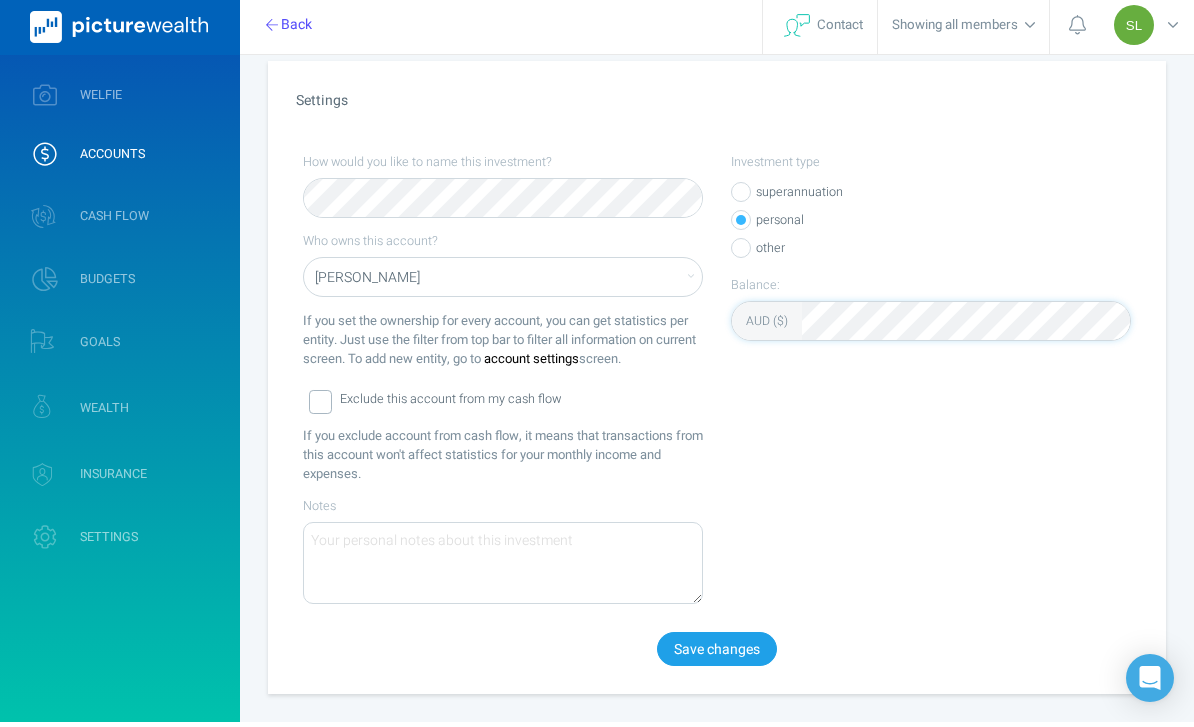 click on "Save changes" at bounding box center (717, 654) 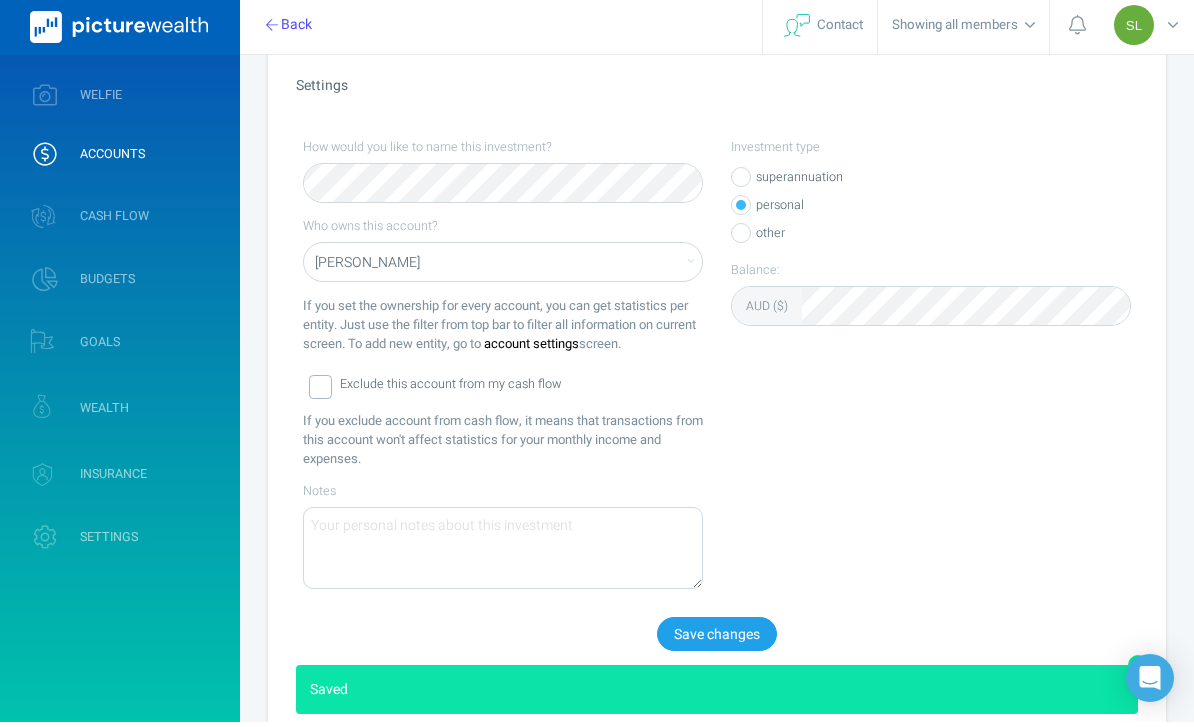 scroll, scrollTop: 185, scrollLeft: 0, axis: vertical 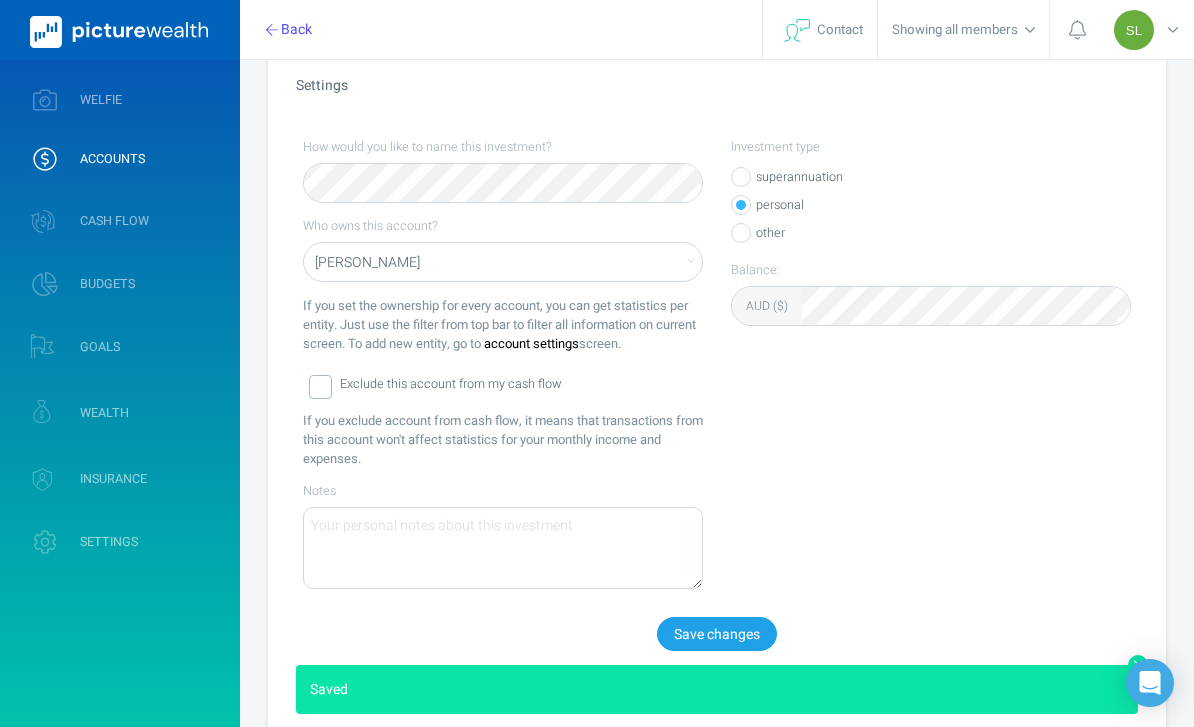 click on "ACCOUNTS" at bounding box center [120, 159] 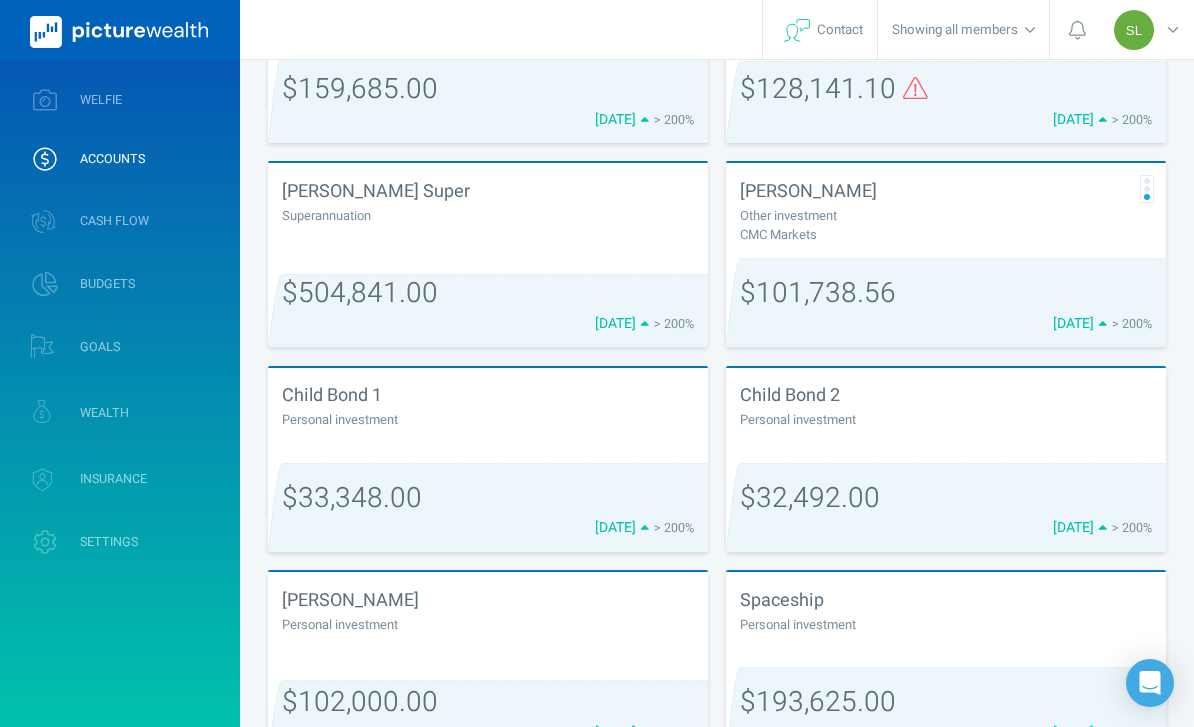 scroll, scrollTop: 452, scrollLeft: 0, axis: vertical 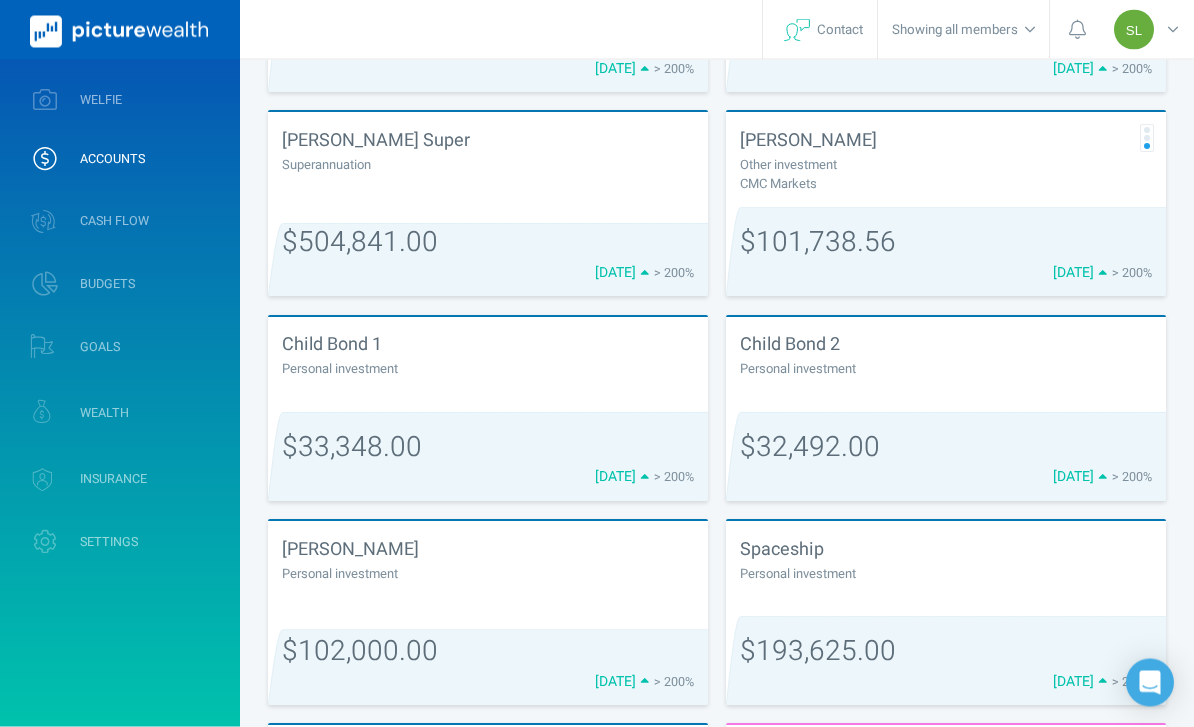 click on "Child Bond 2 Personal investment" at bounding box center (946, 365) 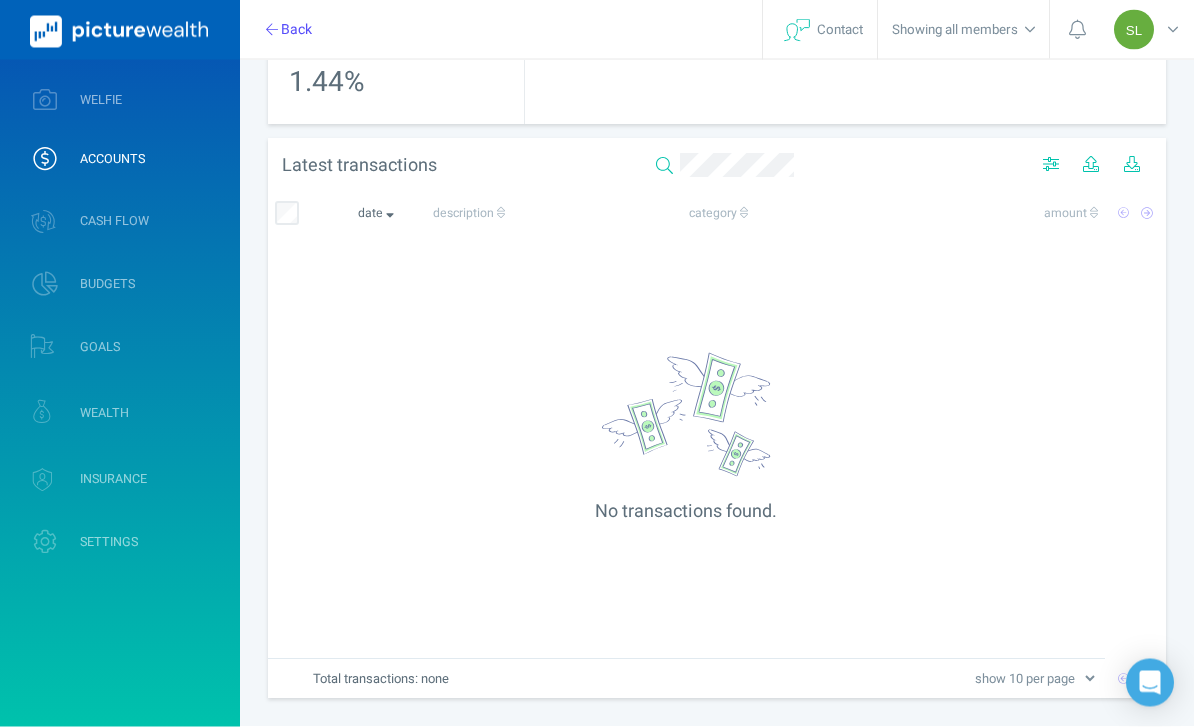 scroll, scrollTop: 0, scrollLeft: 0, axis: both 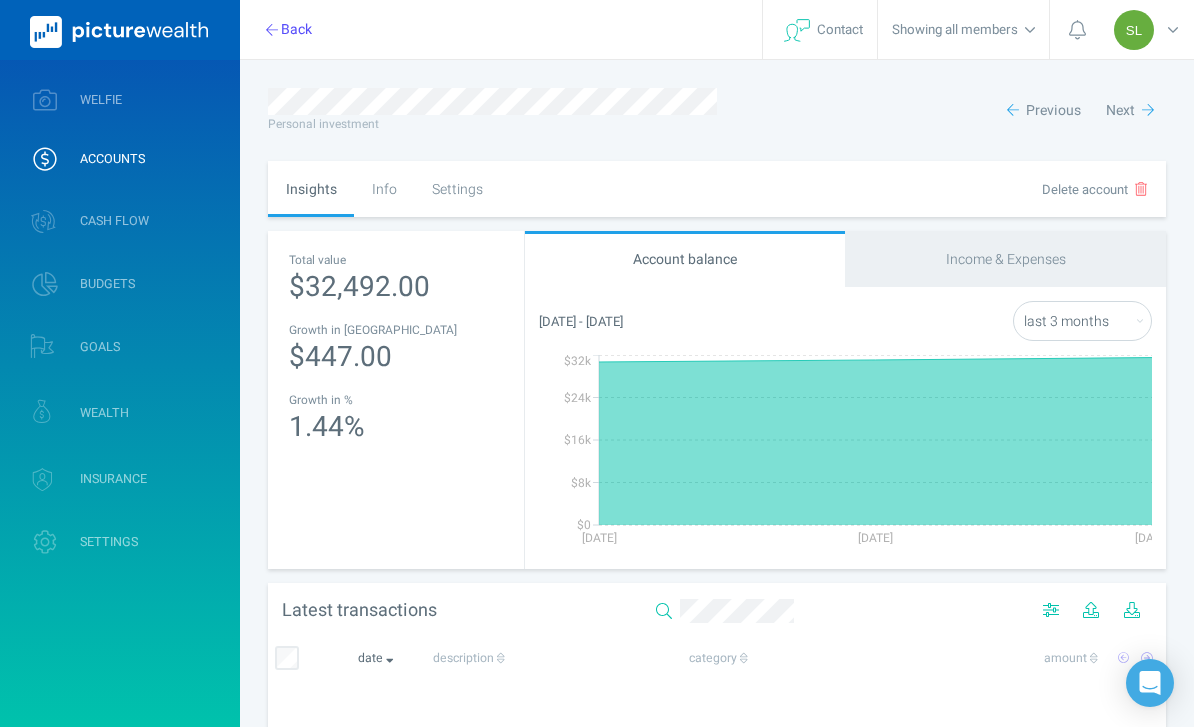 click on "Settings" at bounding box center (457, 189) 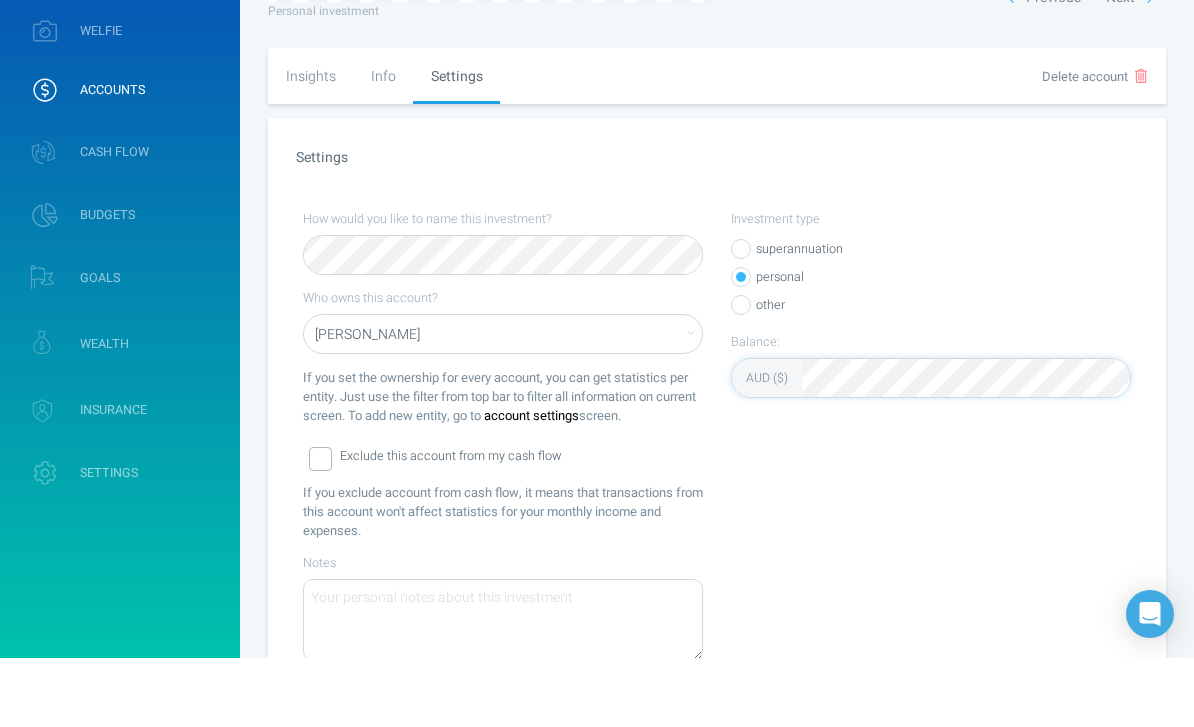 scroll, scrollTop: 180, scrollLeft: 0, axis: vertical 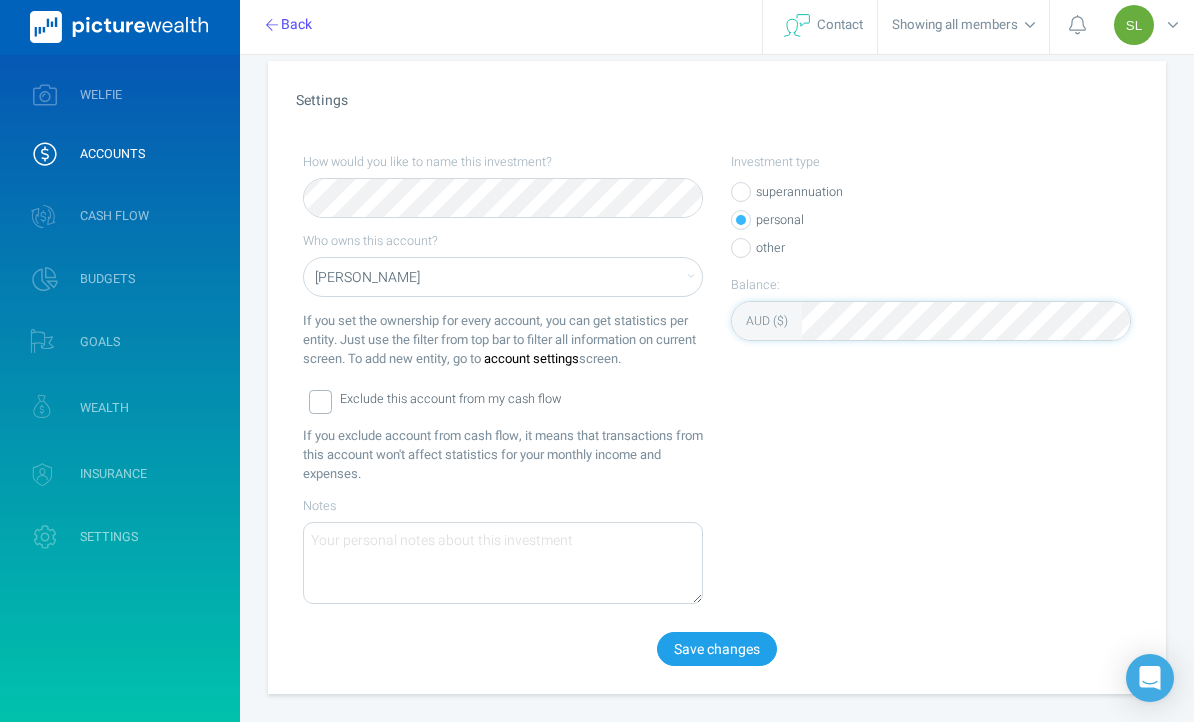 click on "Save changes" at bounding box center [717, 654] 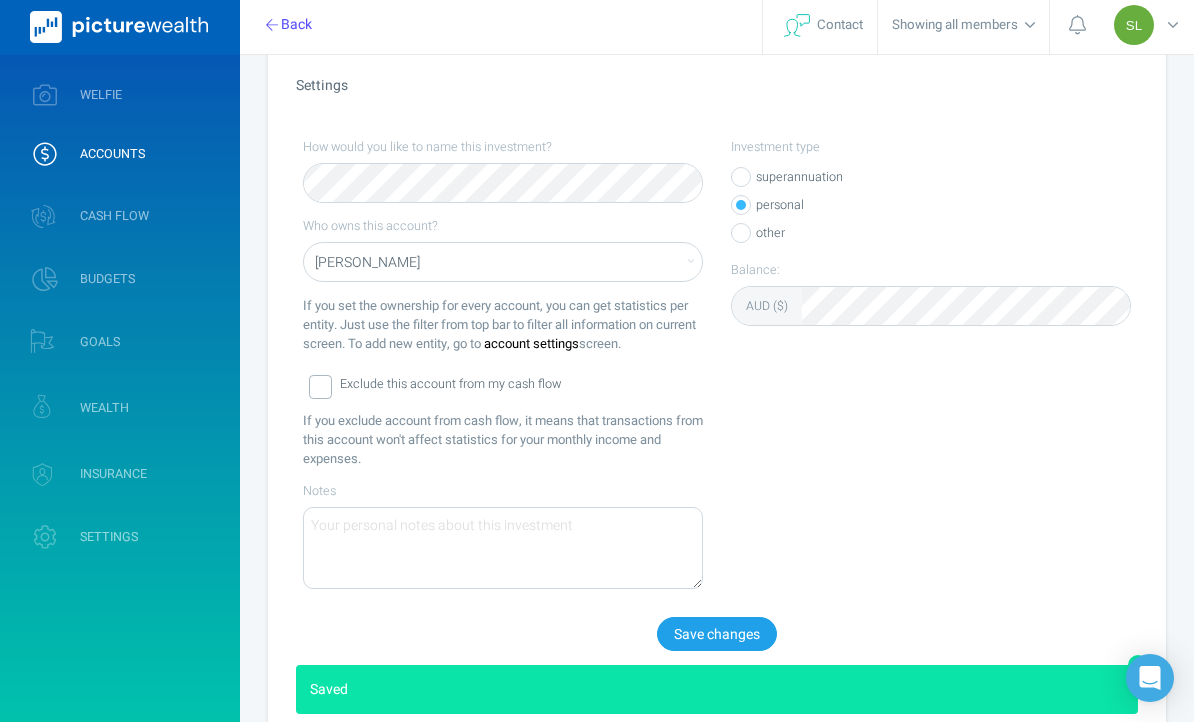 scroll, scrollTop: 185, scrollLeft: 0, axis: vertical 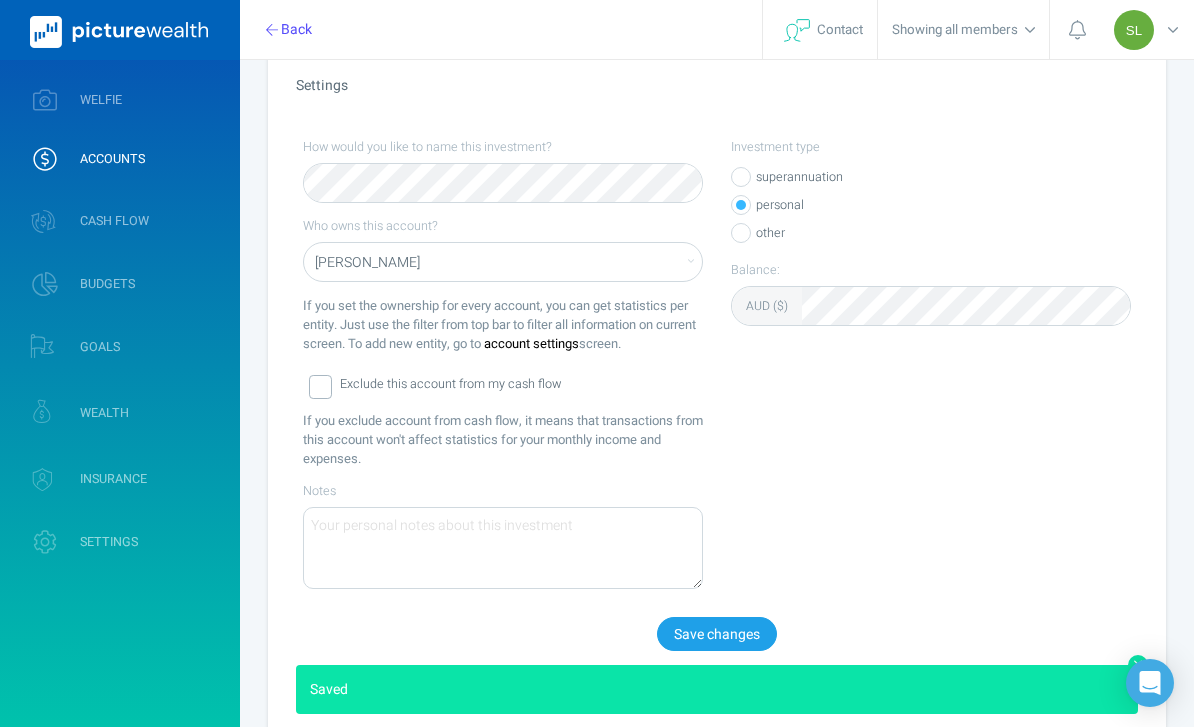 click on "WELFIE" at bounding box center (120, 100) 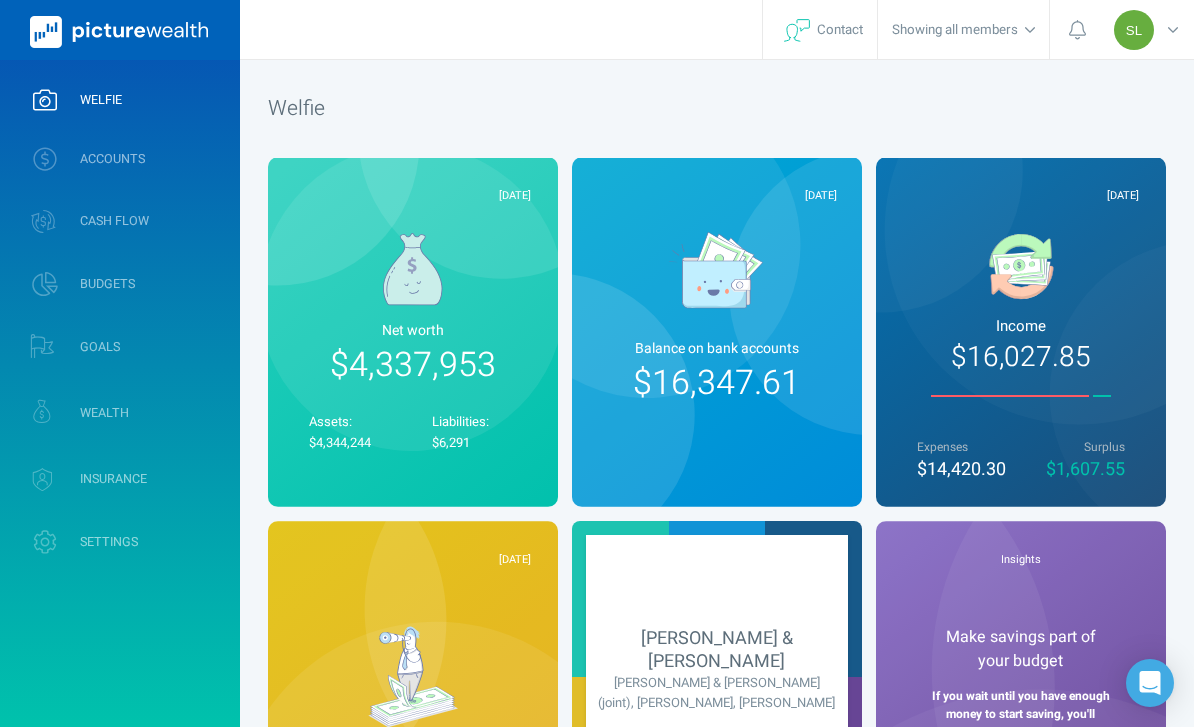 scroll, scrollTop: 64, scrollLeft: 0, axis: vertical 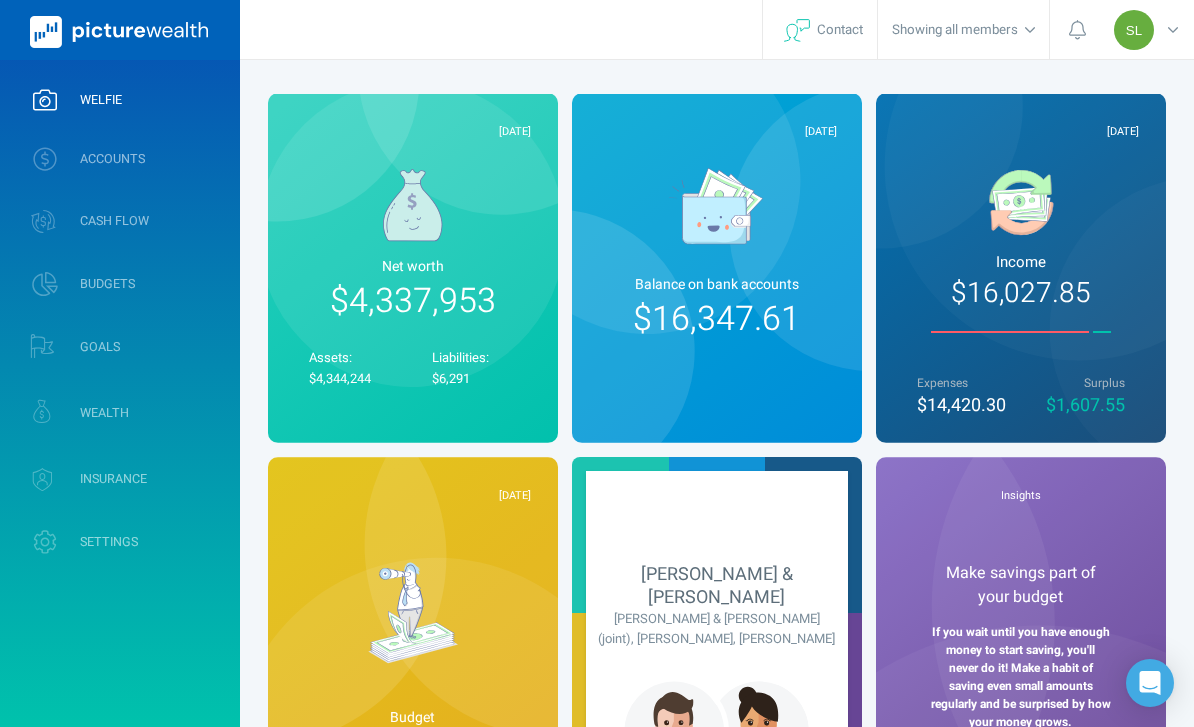 click on "ACCOUNTS" at bounding box center [120, 159] 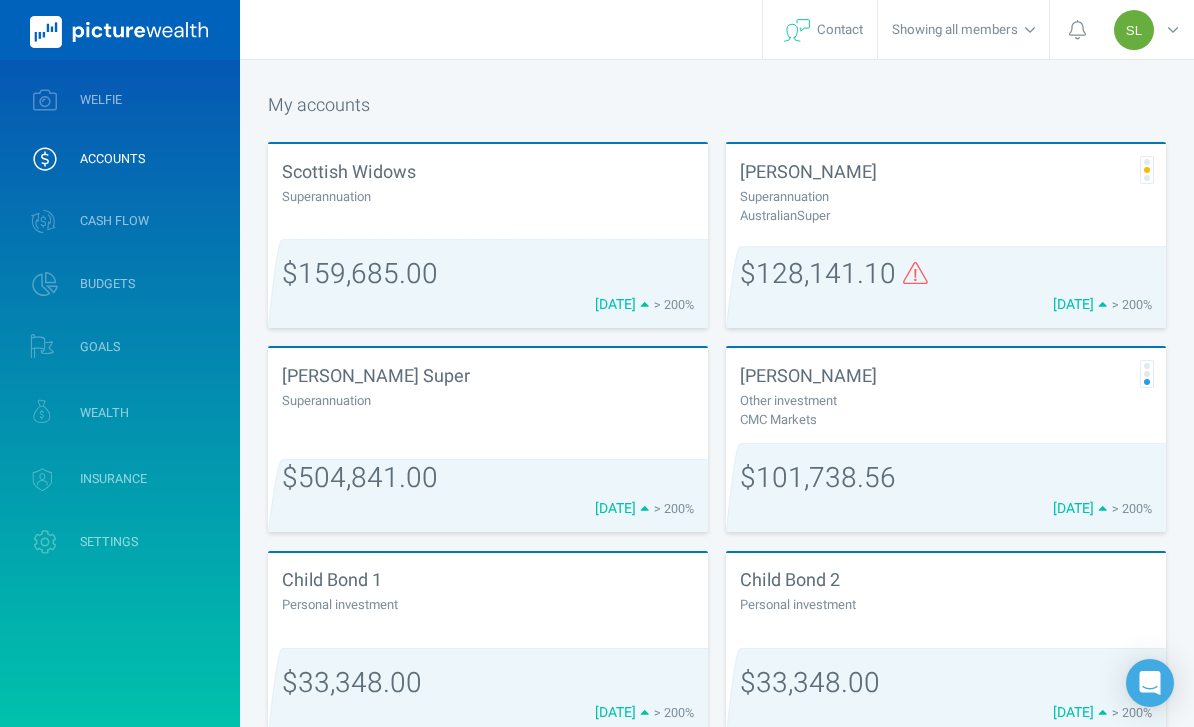 scroll, scrollTop: 214, scrollLeft: 0, axis: vertical 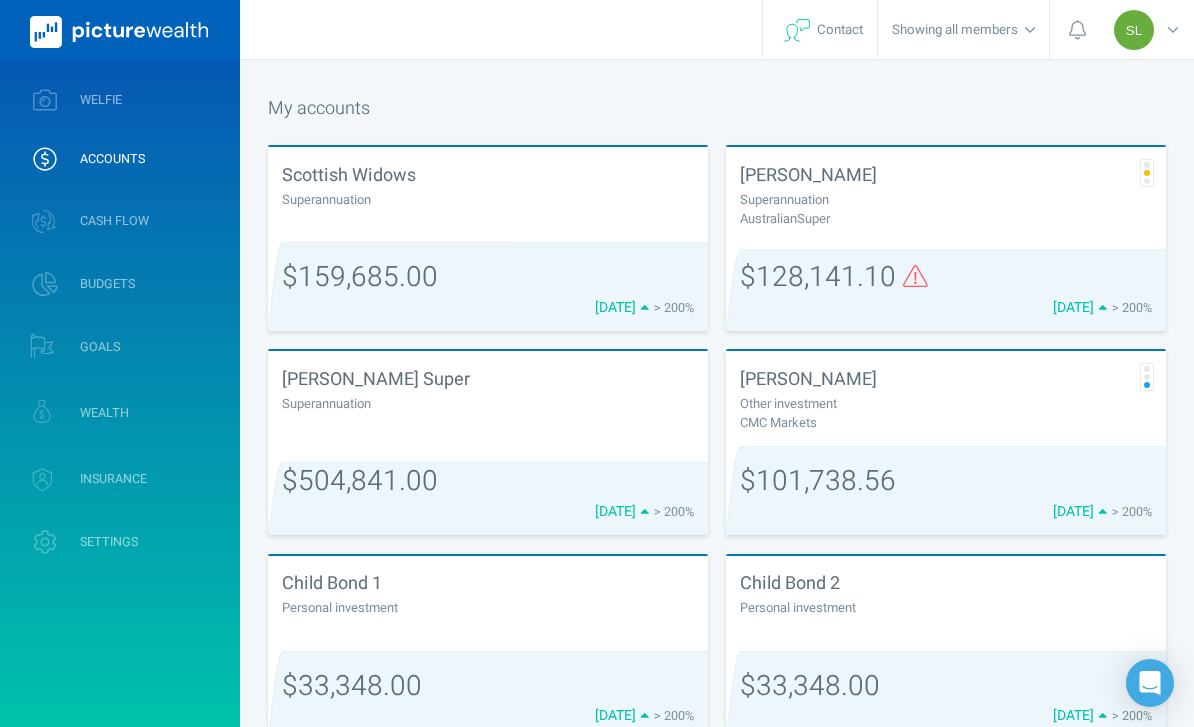 click on "Superannuation" at bounding box center [488, 199] 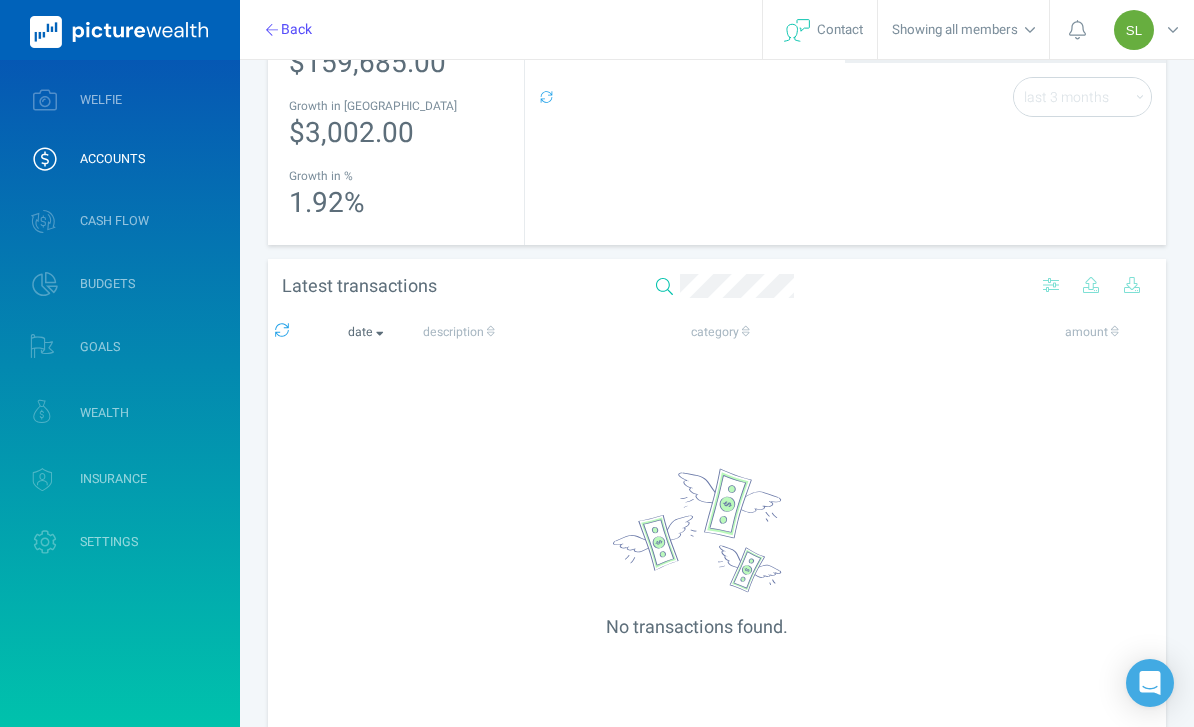 scroll, scrollTop: 0, scrollLeft: 0, axis: both 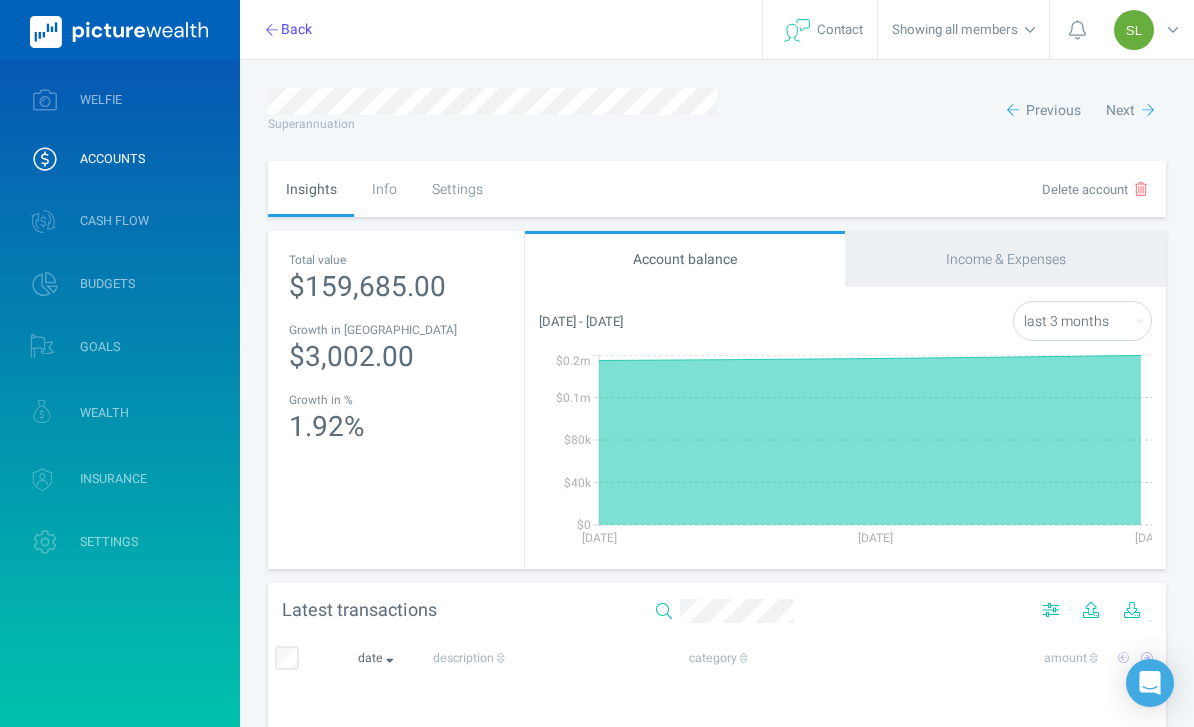 click on "Settings" at bounding box center (457, 189) 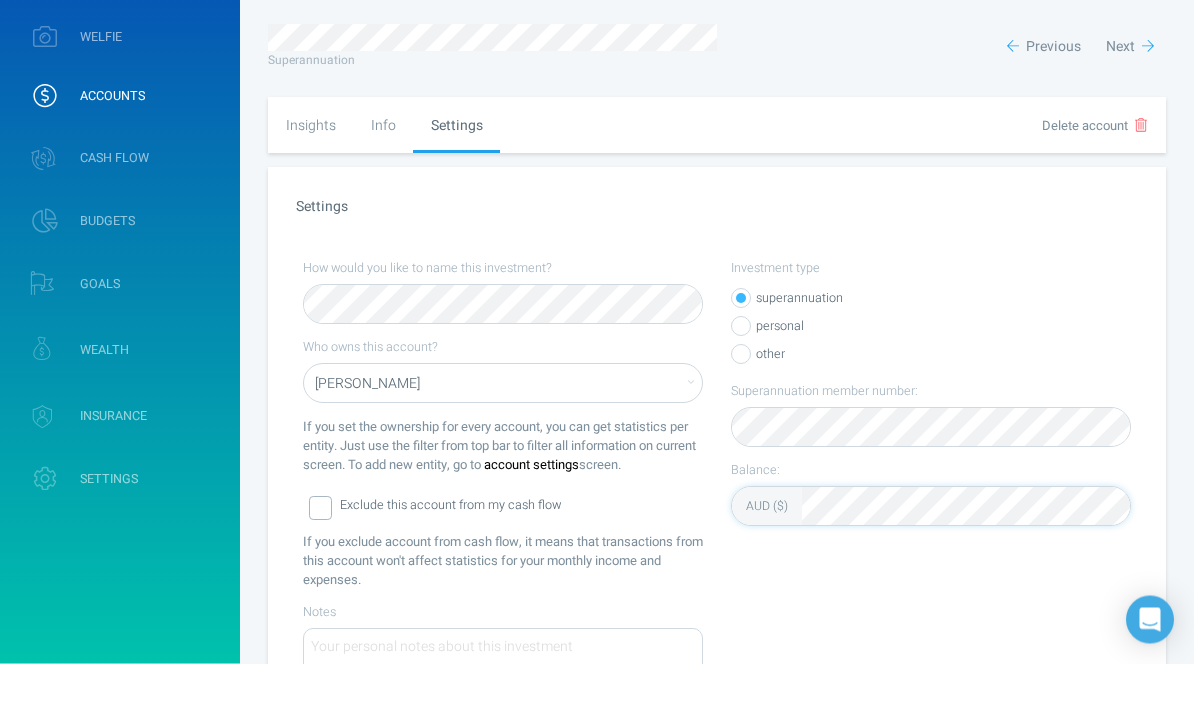 scroll, scrollTop: 180, scrollLeft: 0, axis: vertical 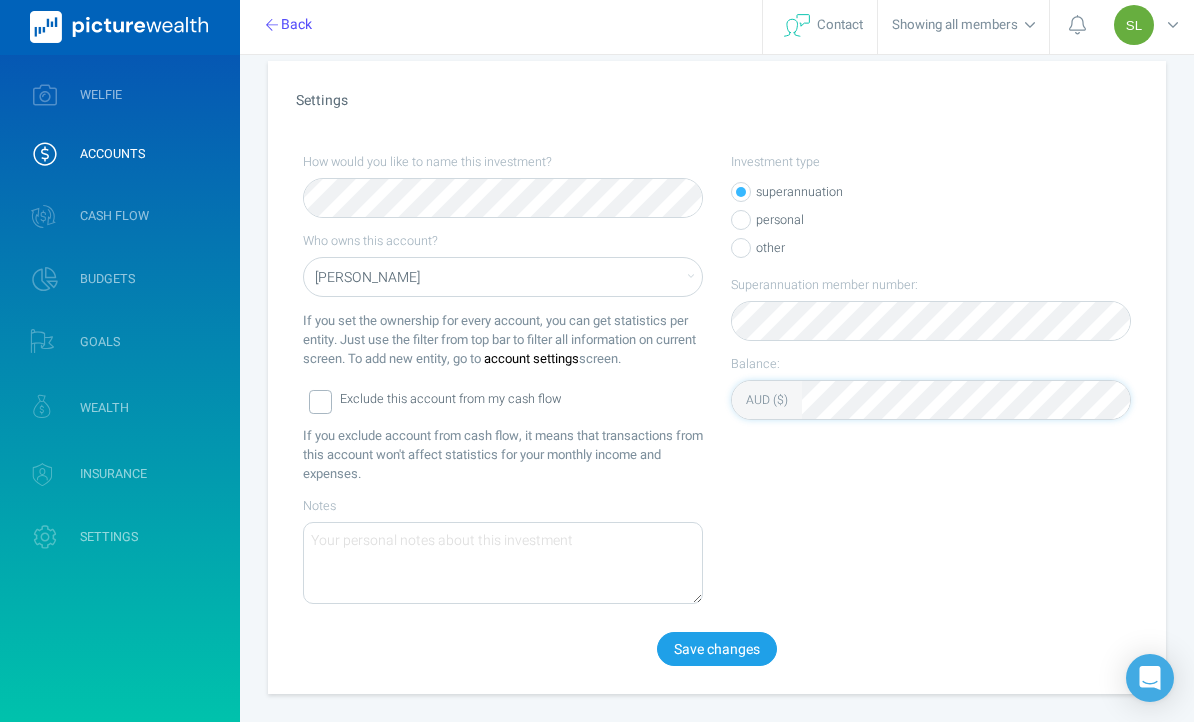 click on "Save changes" at bounding box center [717, 654] 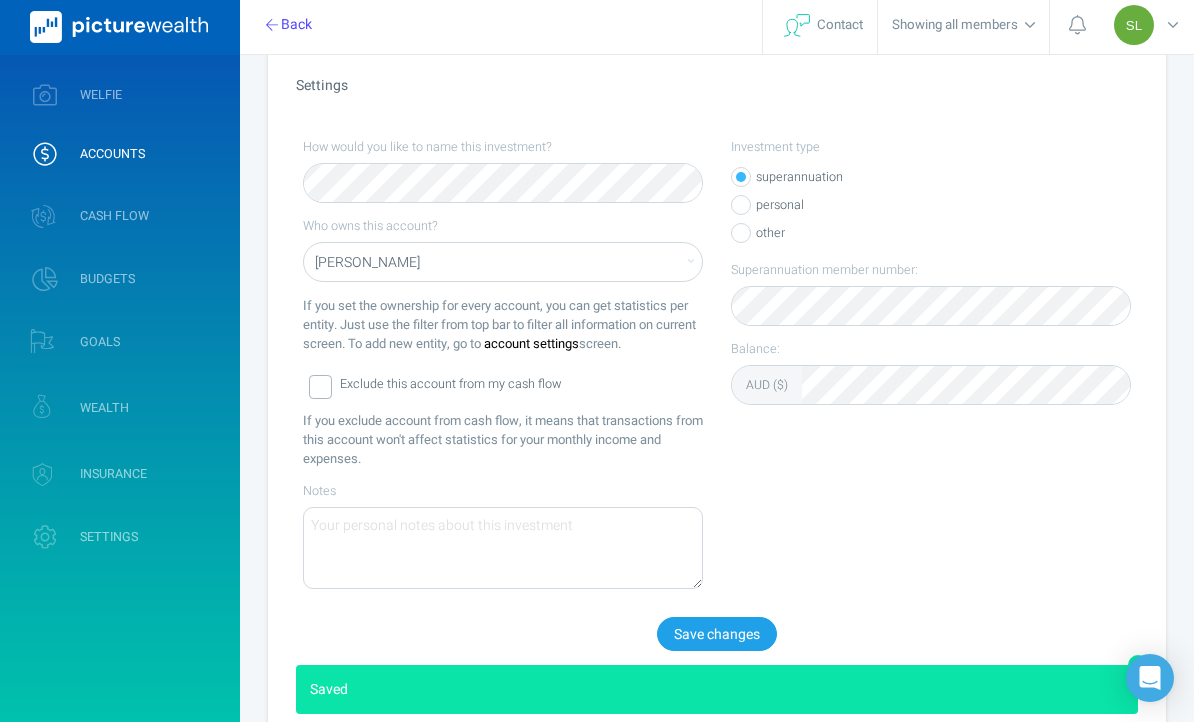 scroll, scrollTop: 185, scrollLeft: 0, axis: vertical 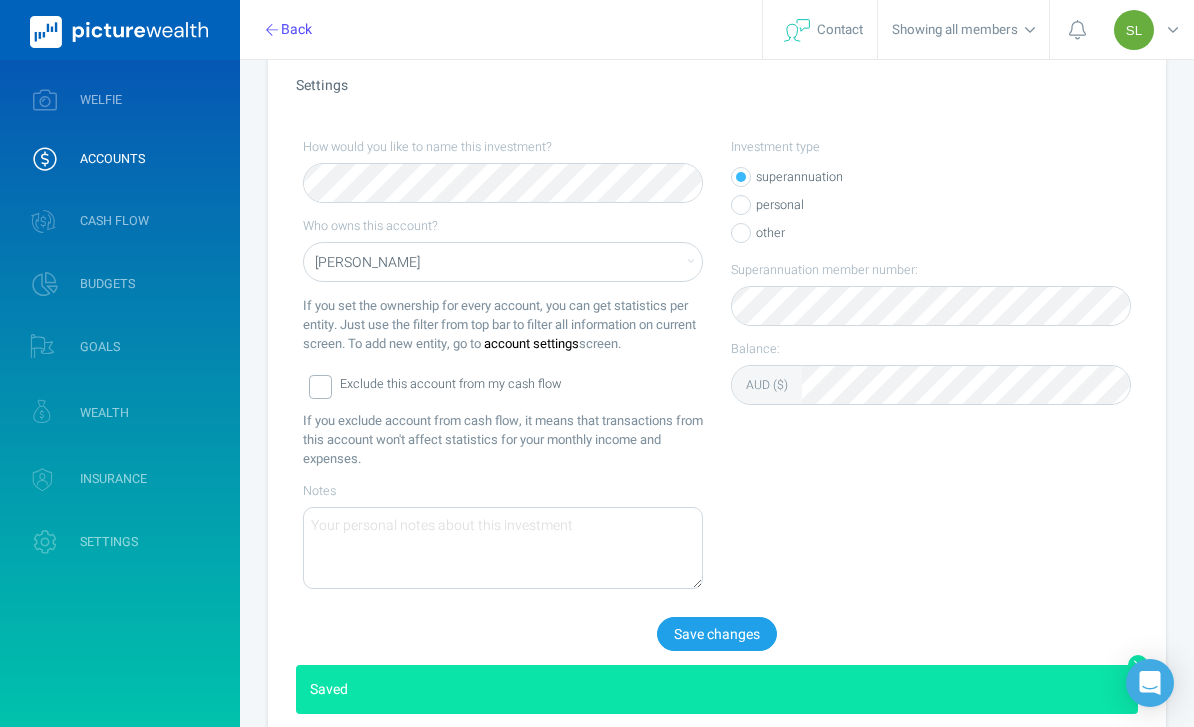 click on "WELFIE" at bounding box center [120, 100] 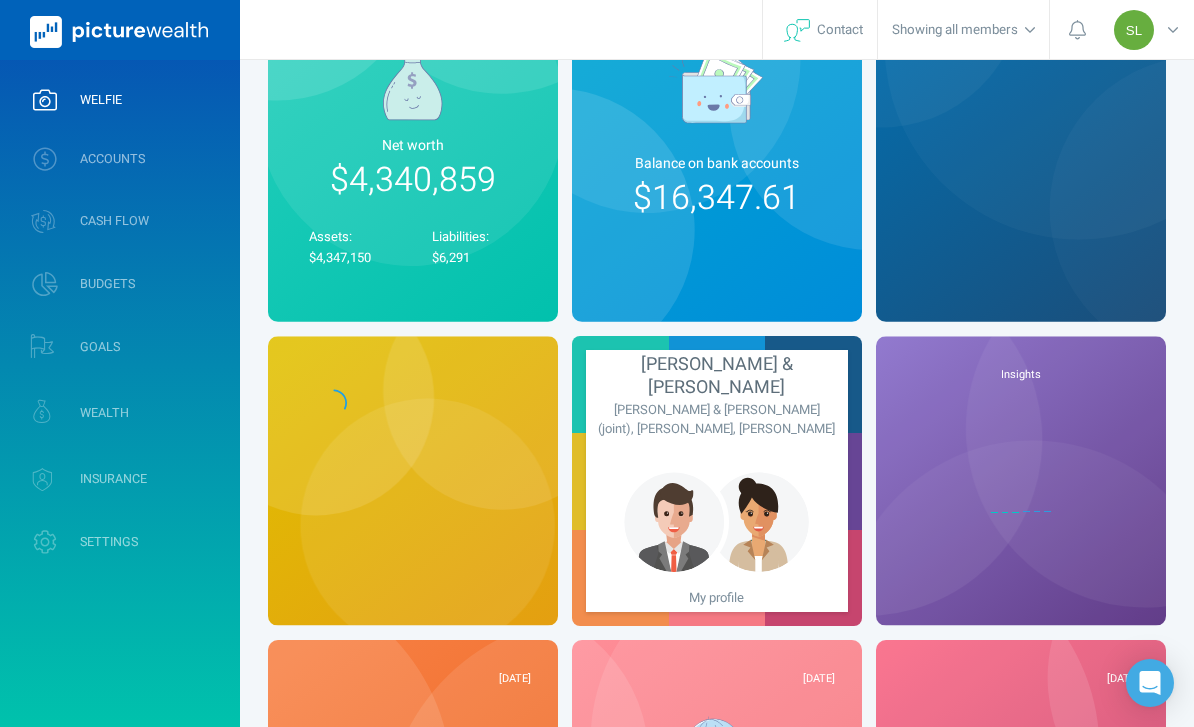 scroll, scrollTop: 0, scrollLeft: 0, axis: both 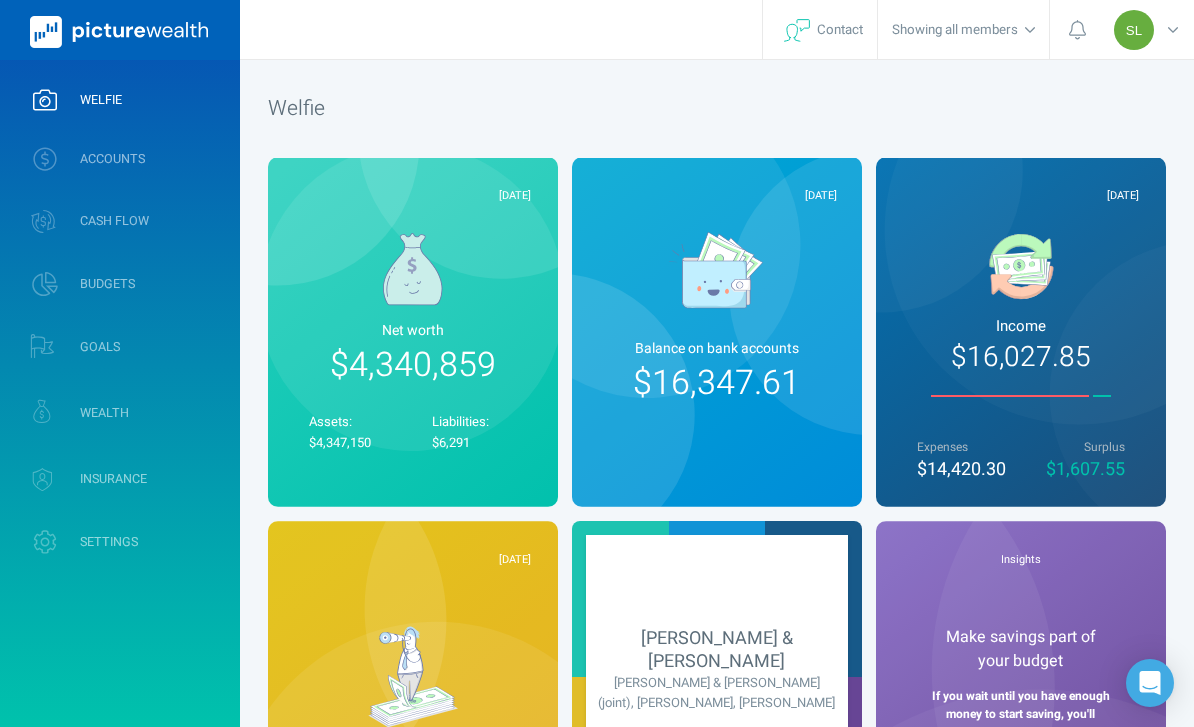 click on "WELFIE" at bounding box center (120, 100) 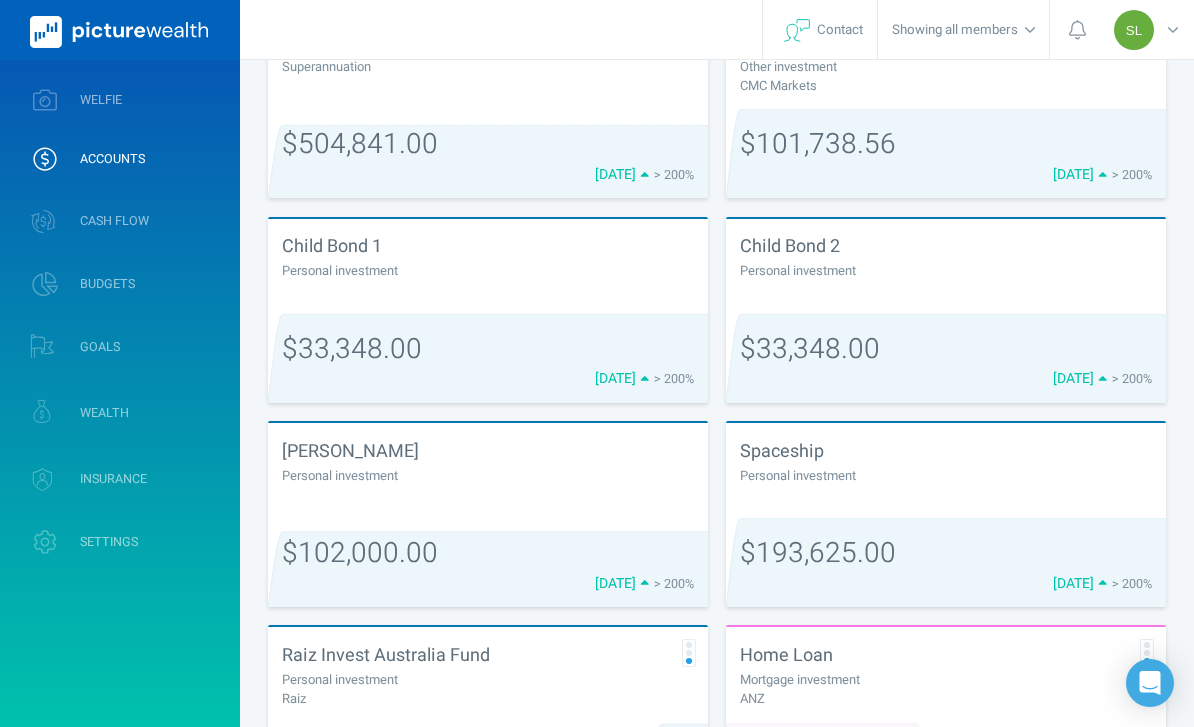 scroll, scrollTop: 550, scrollLeft: 0, axis: vertical 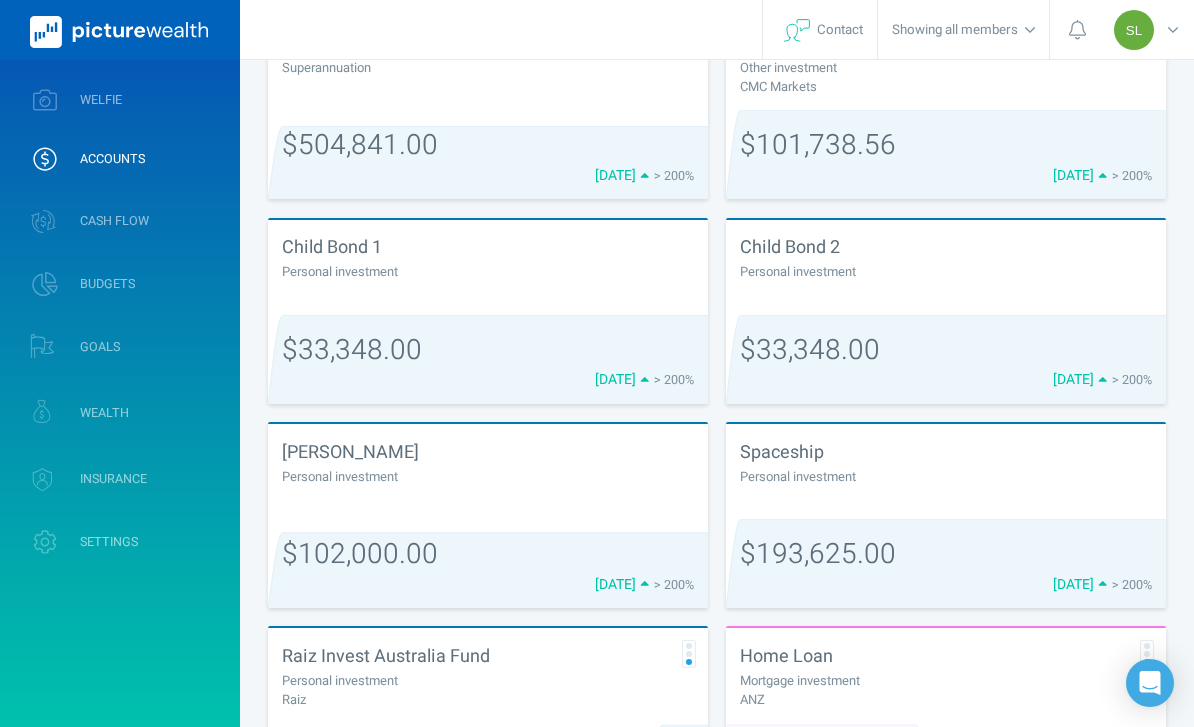 click on "Personal investment" at bounding box center (946, 476) 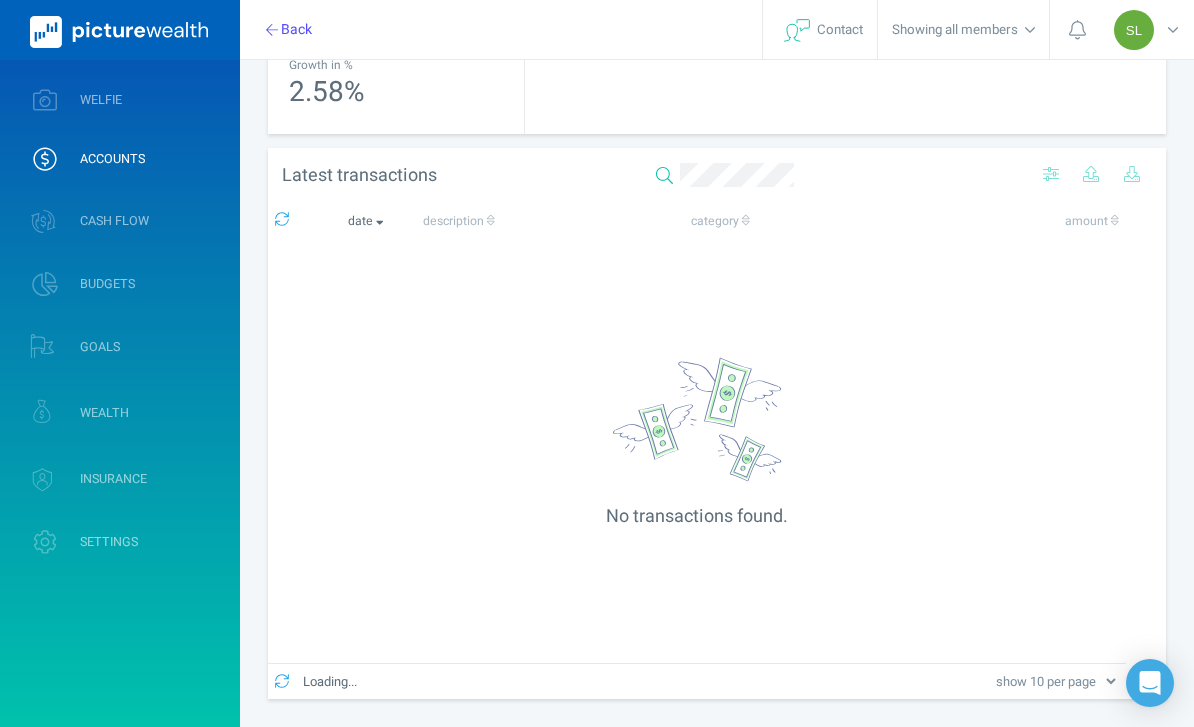scroll, scrollTop: 0, scrollLeft: 0, axis: both 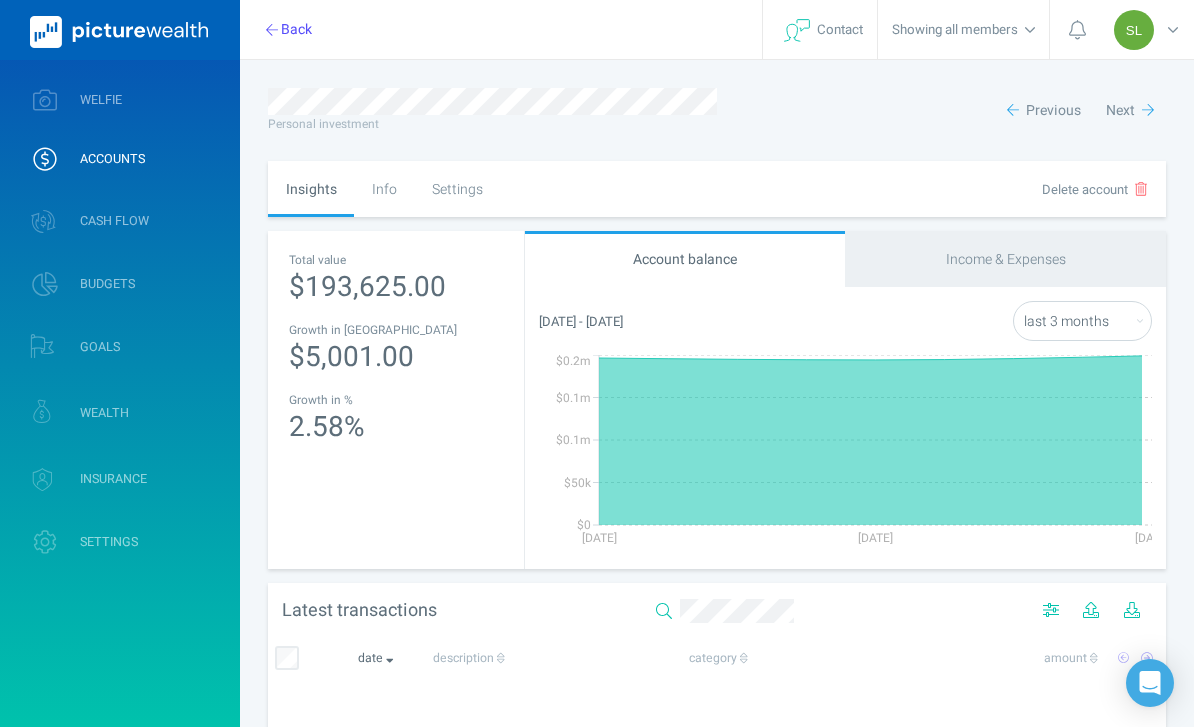 click on "Settings" at bounding box center [457, 189] 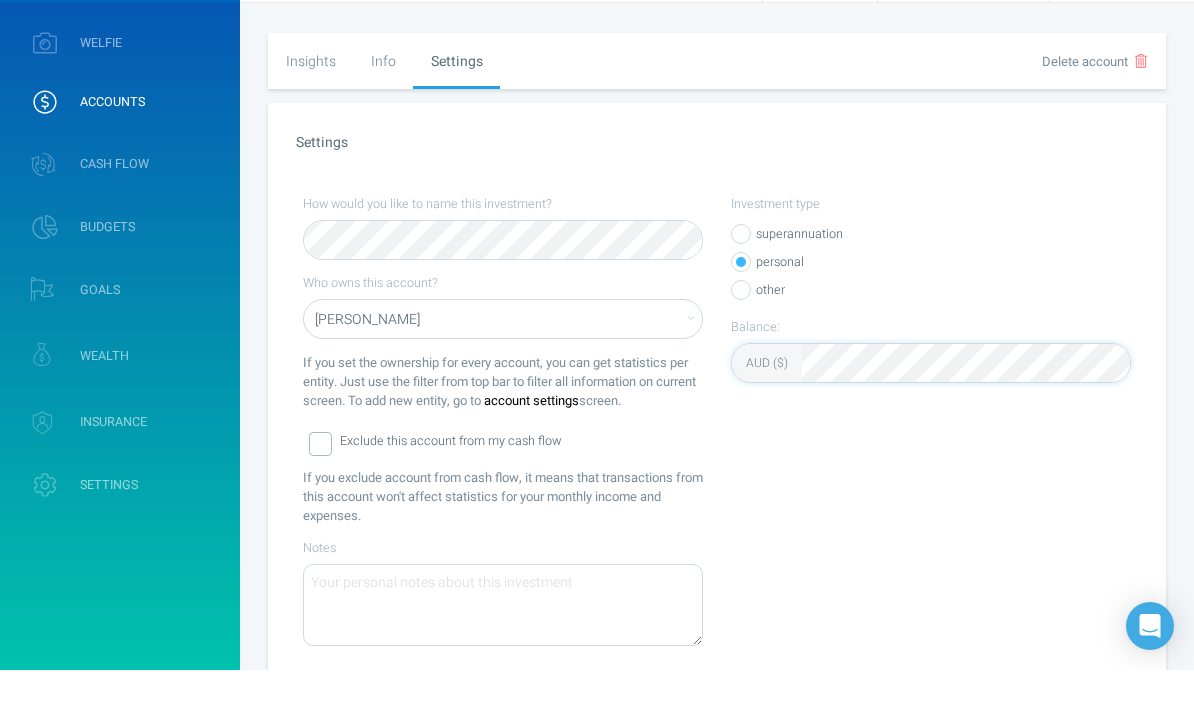 scroll, scrollTop: 109, scrollLeft: 0, axis: vertical 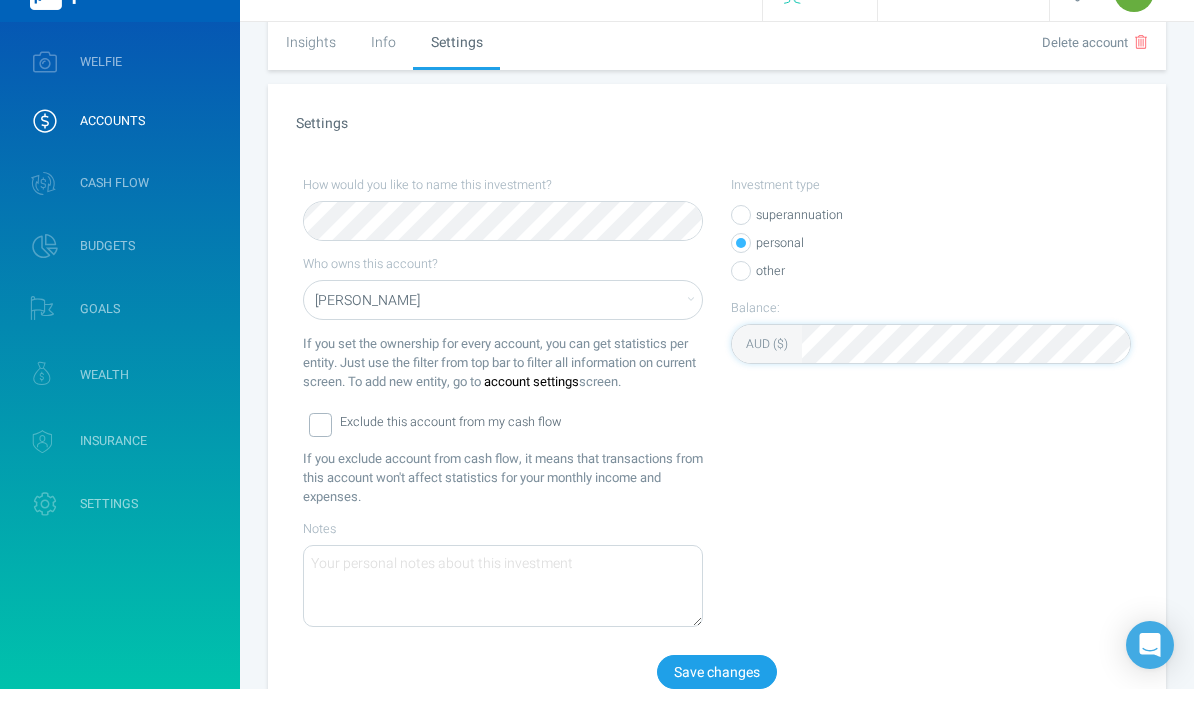 click on "Save changes" at bounding box center [717, 710] 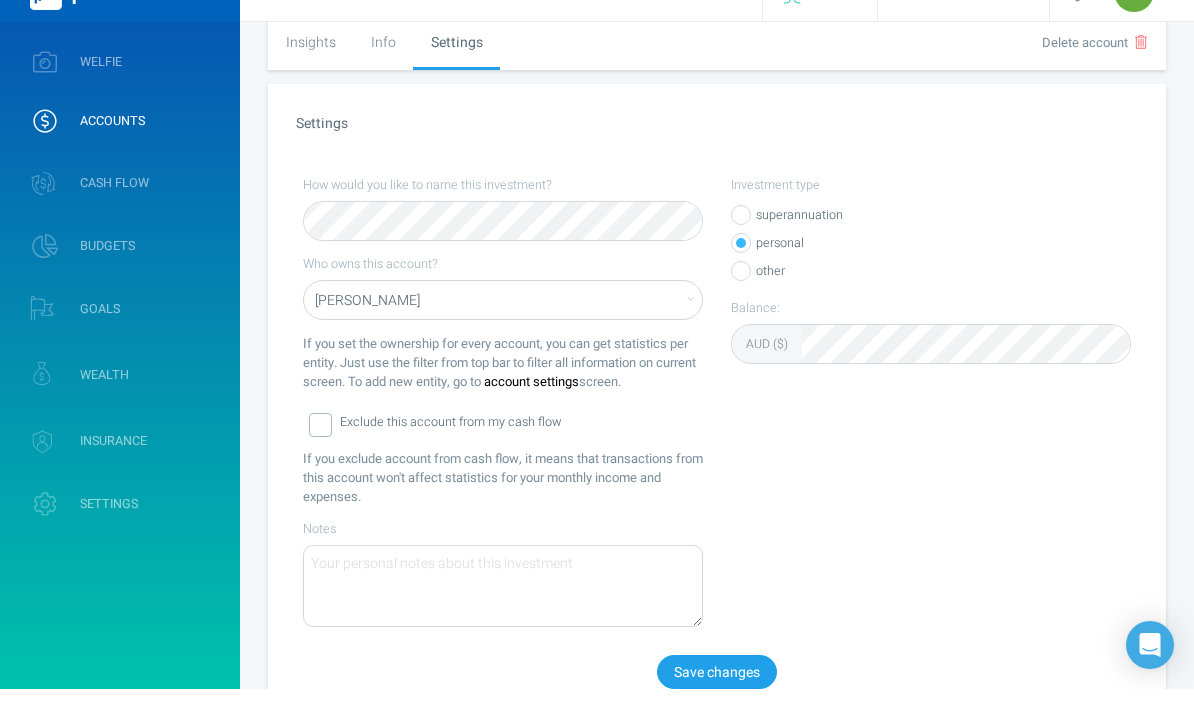 scroll, scrollTop: 147, scrollLeft: 0, axis: vertical 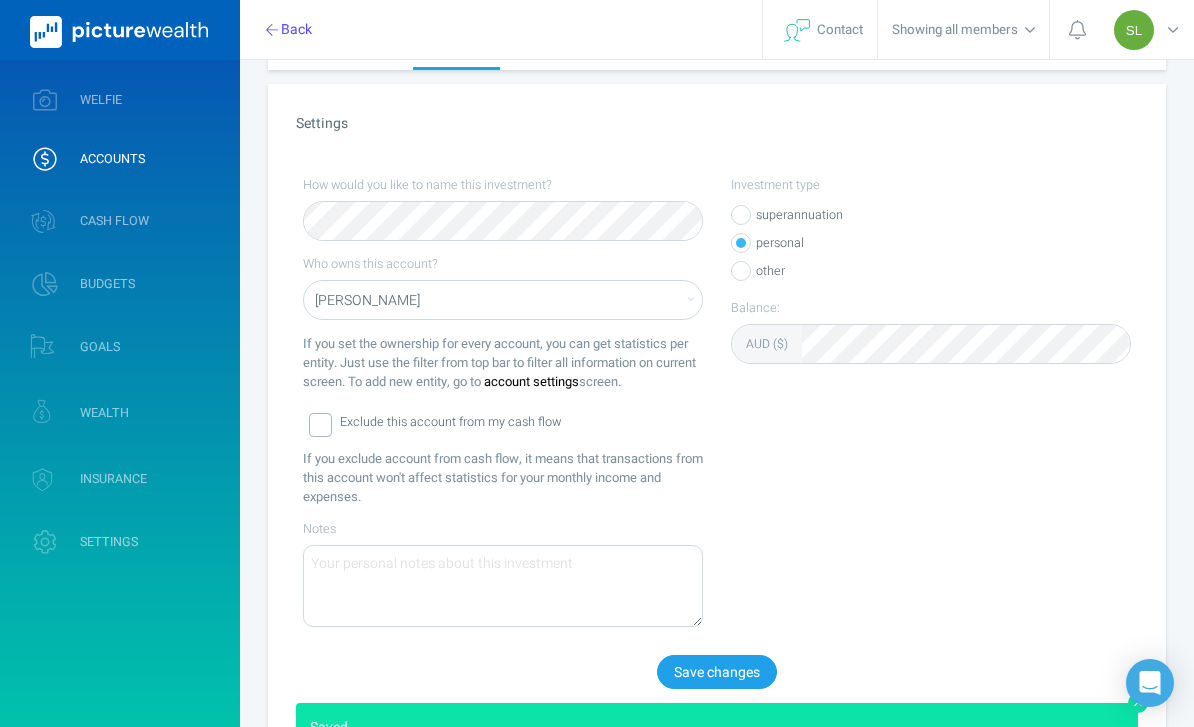 click on "WELFIE" at bounding box center (120, 100) 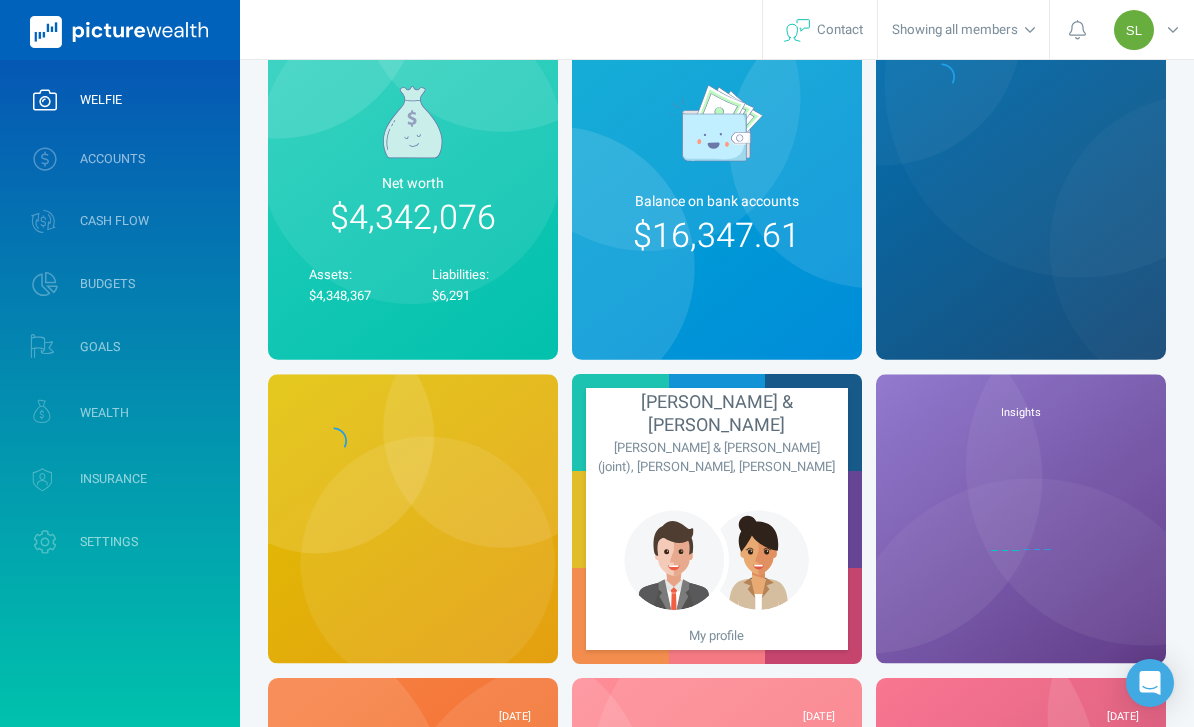 scroll, scrollTop: 0, scrollLeft: 0, axis: both 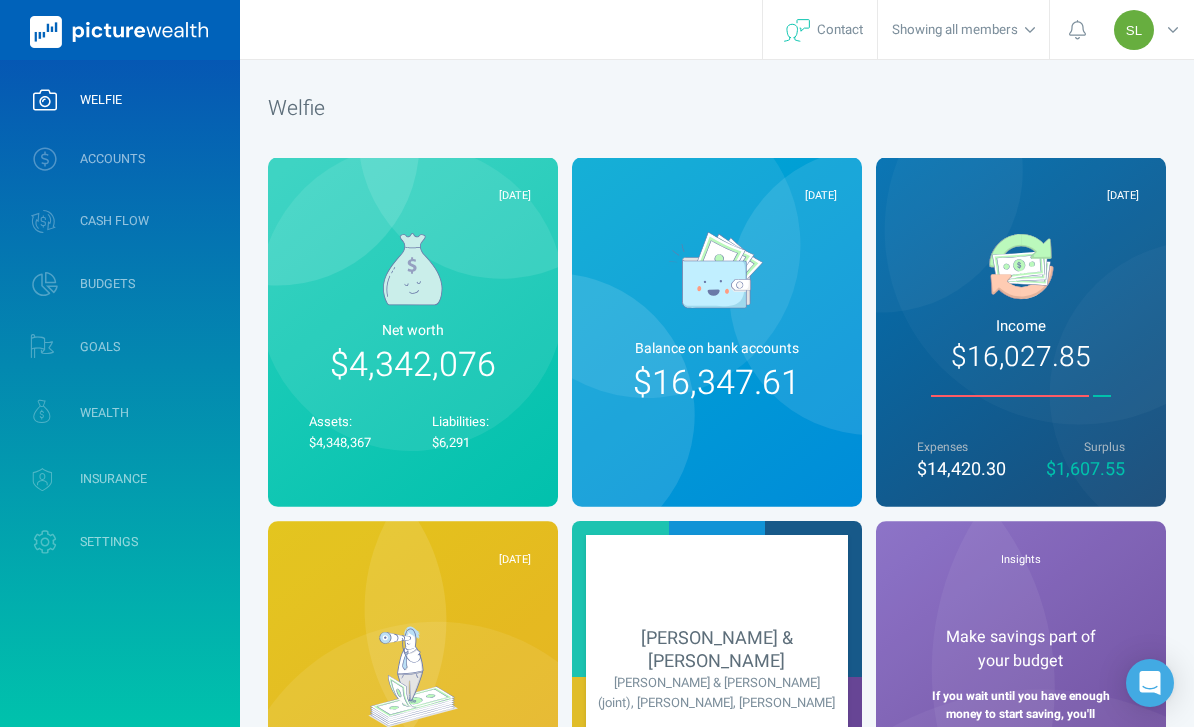 click on "WEALTH" at bounding box center [120, 412] 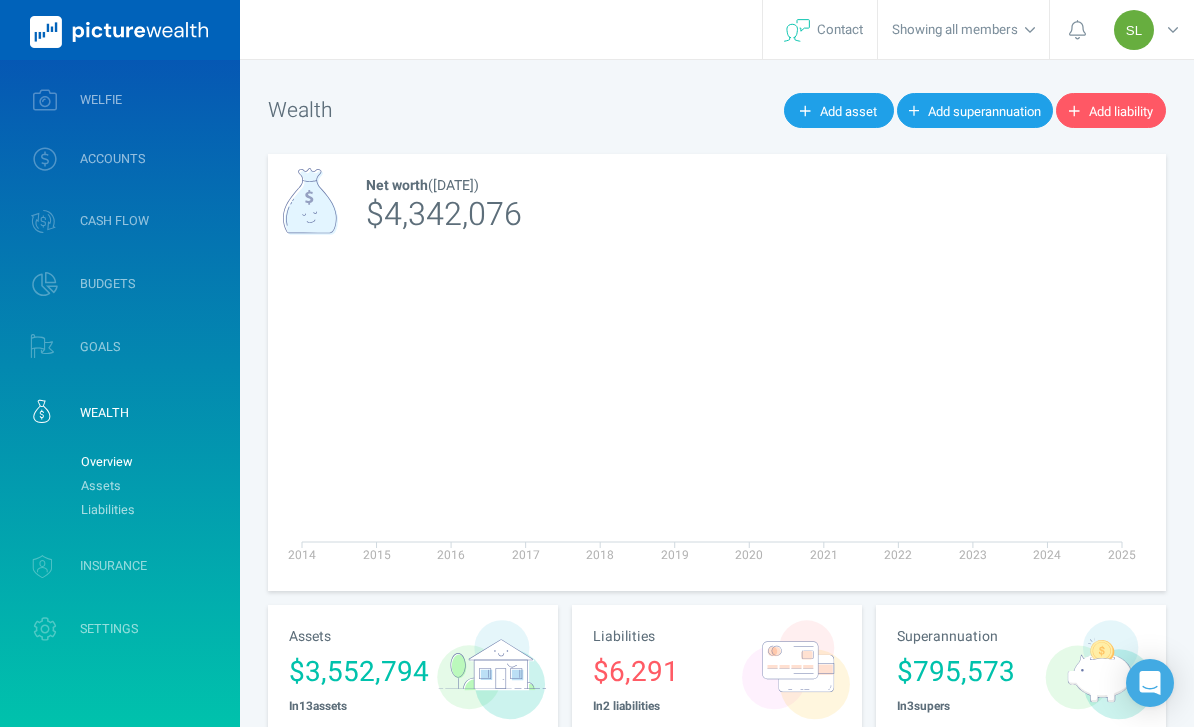 click on "Assets" at bounding box center [152, 486] 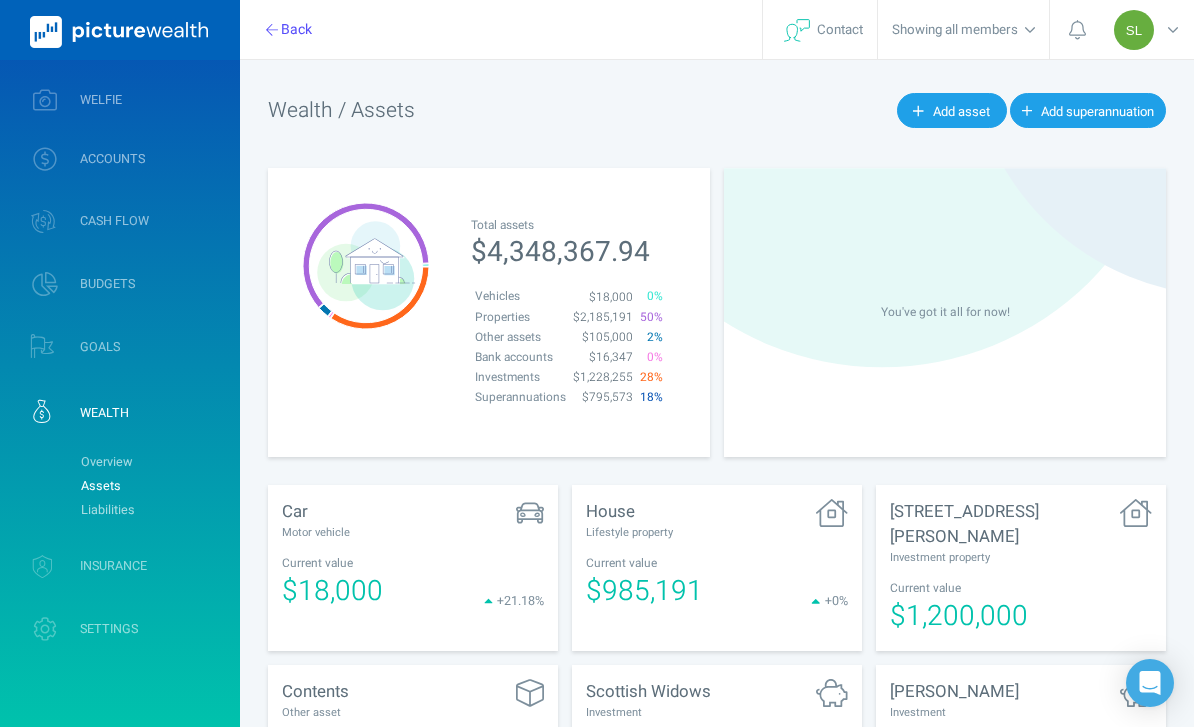 click on "ACCOUNTS" at bounding box center (120, 159) 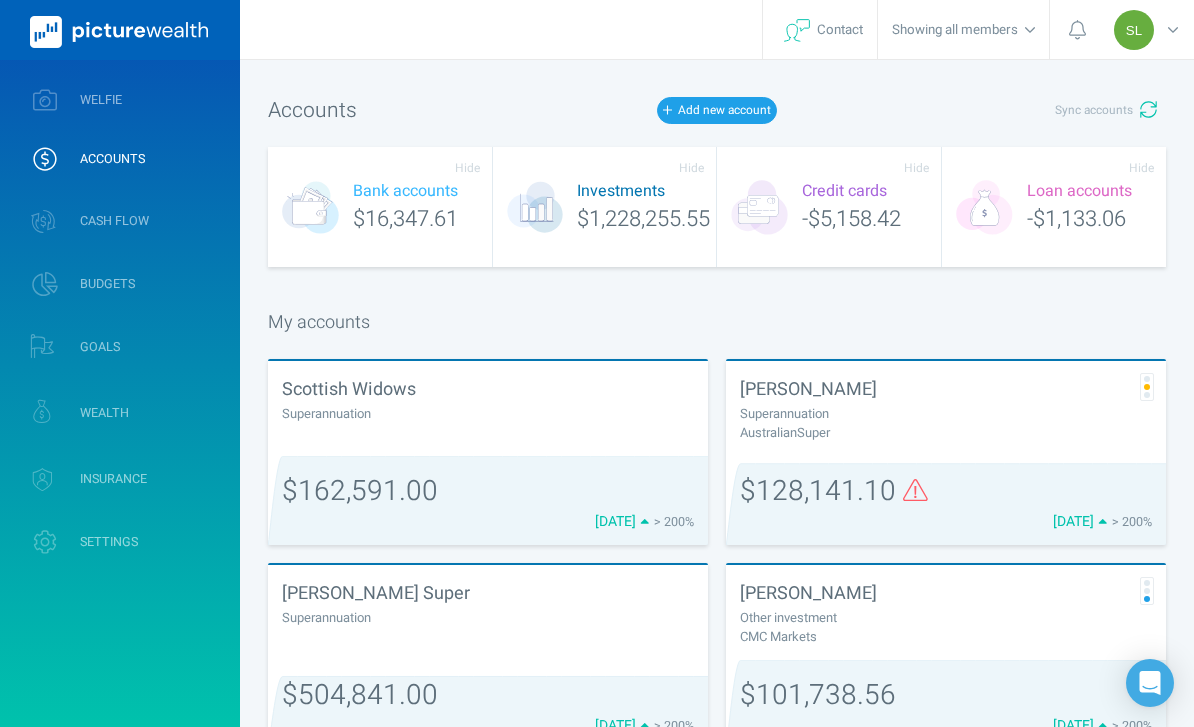 click on "WELFIE" at bounding box center (120, 100) 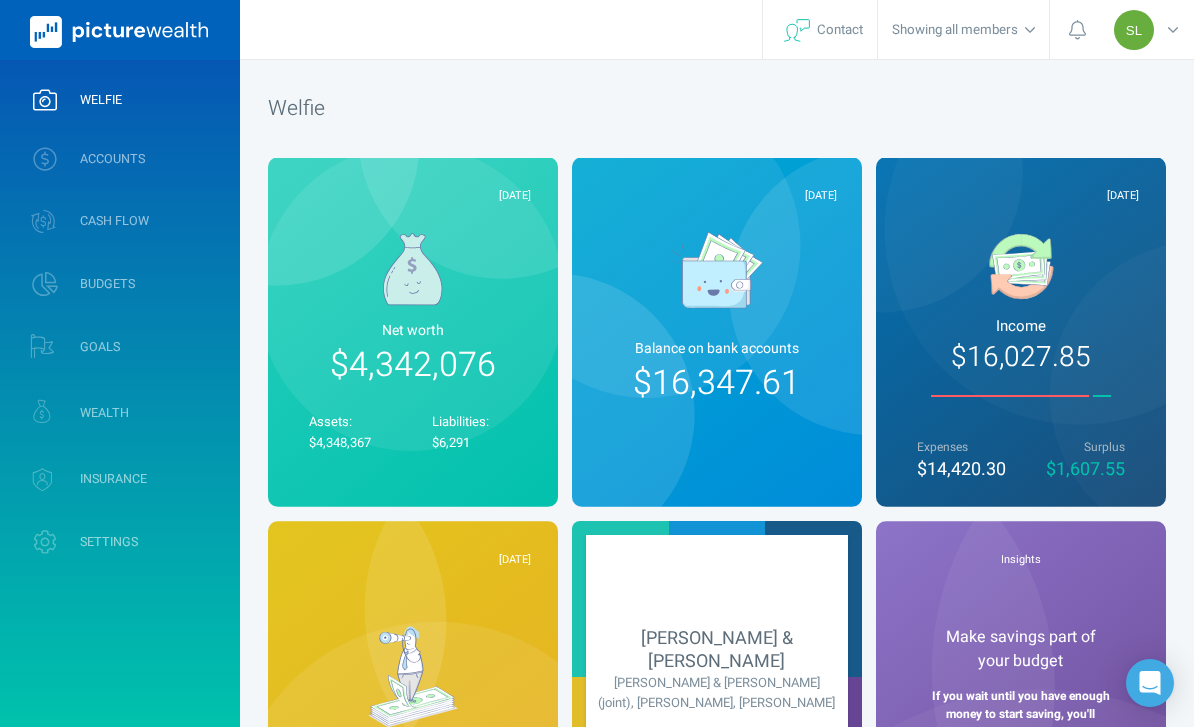 click at bounding box center [413, 262] 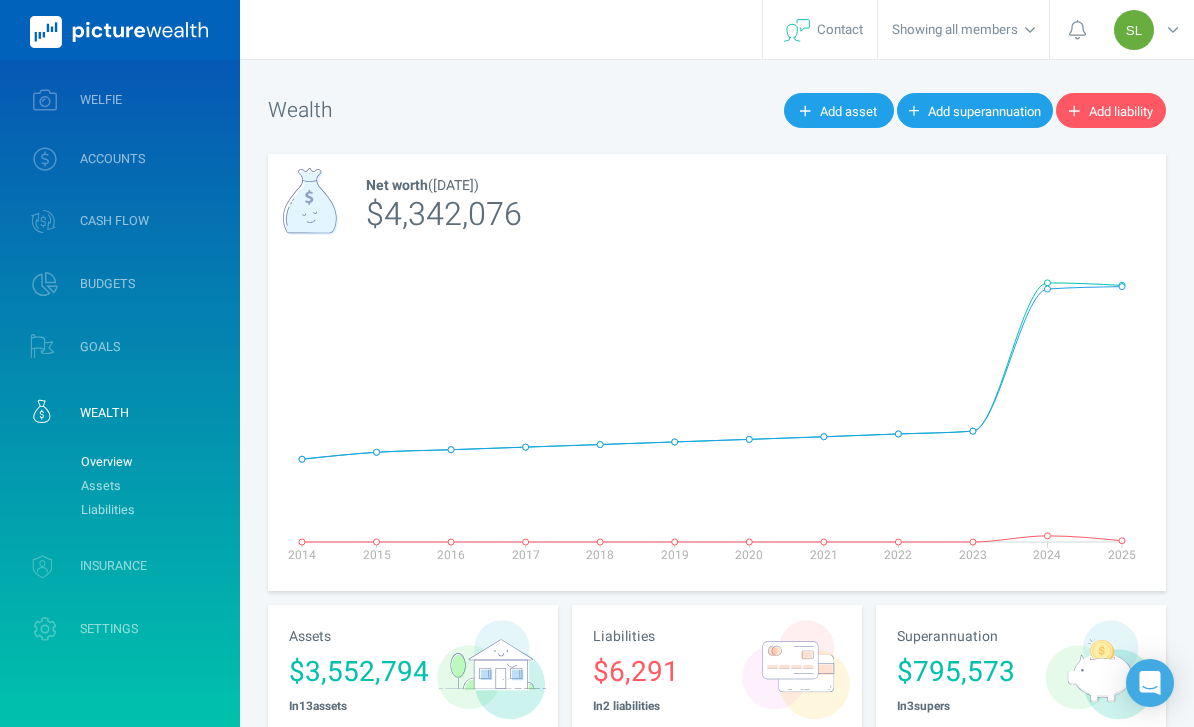 click on "WEALTH" at bounding box center [120, 412] 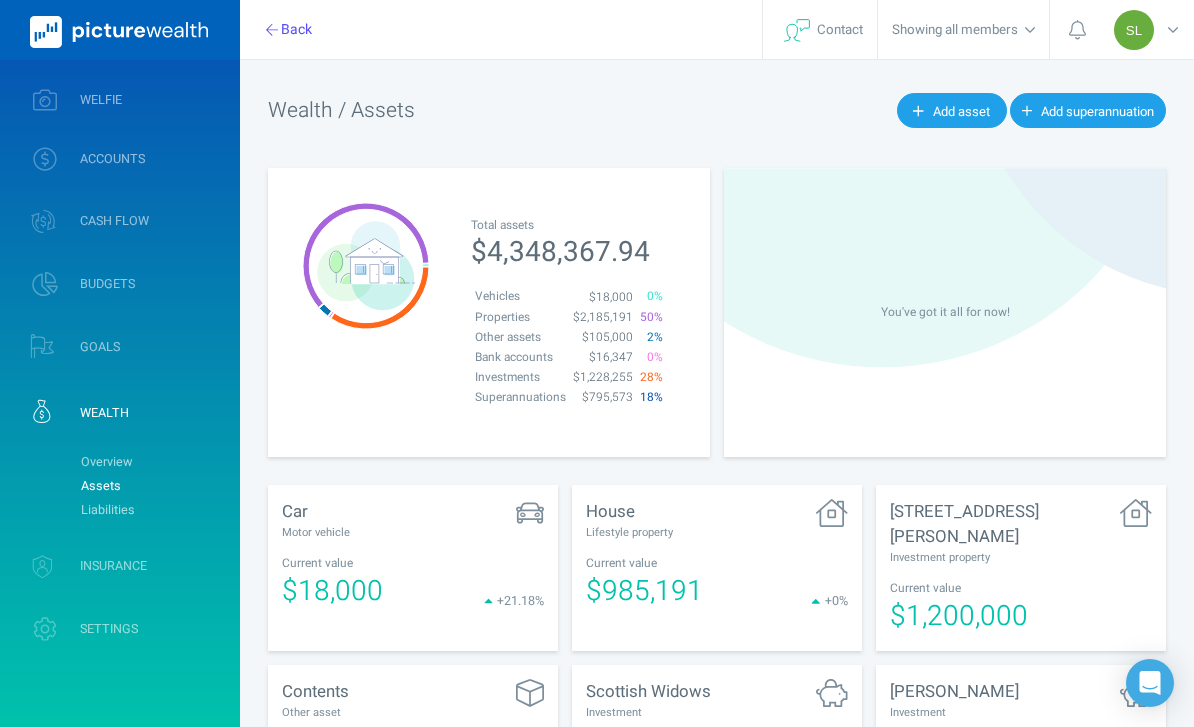 click 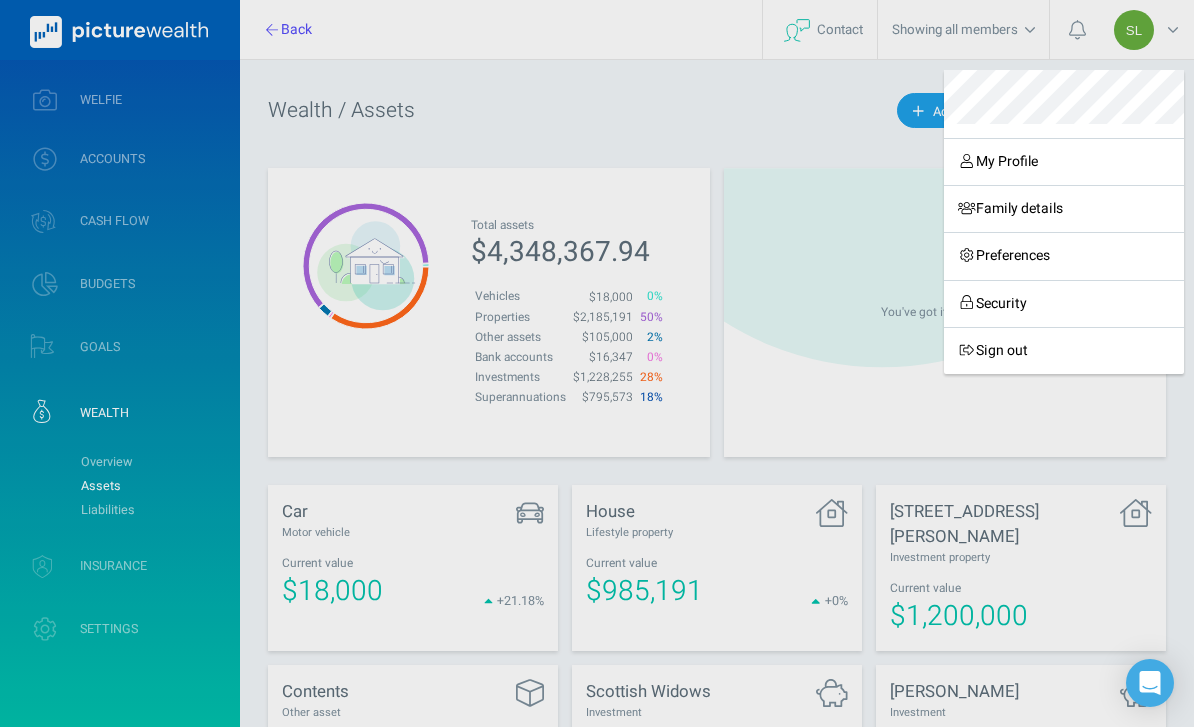 click on "Sign out" at bounding box center [1064, 350] 